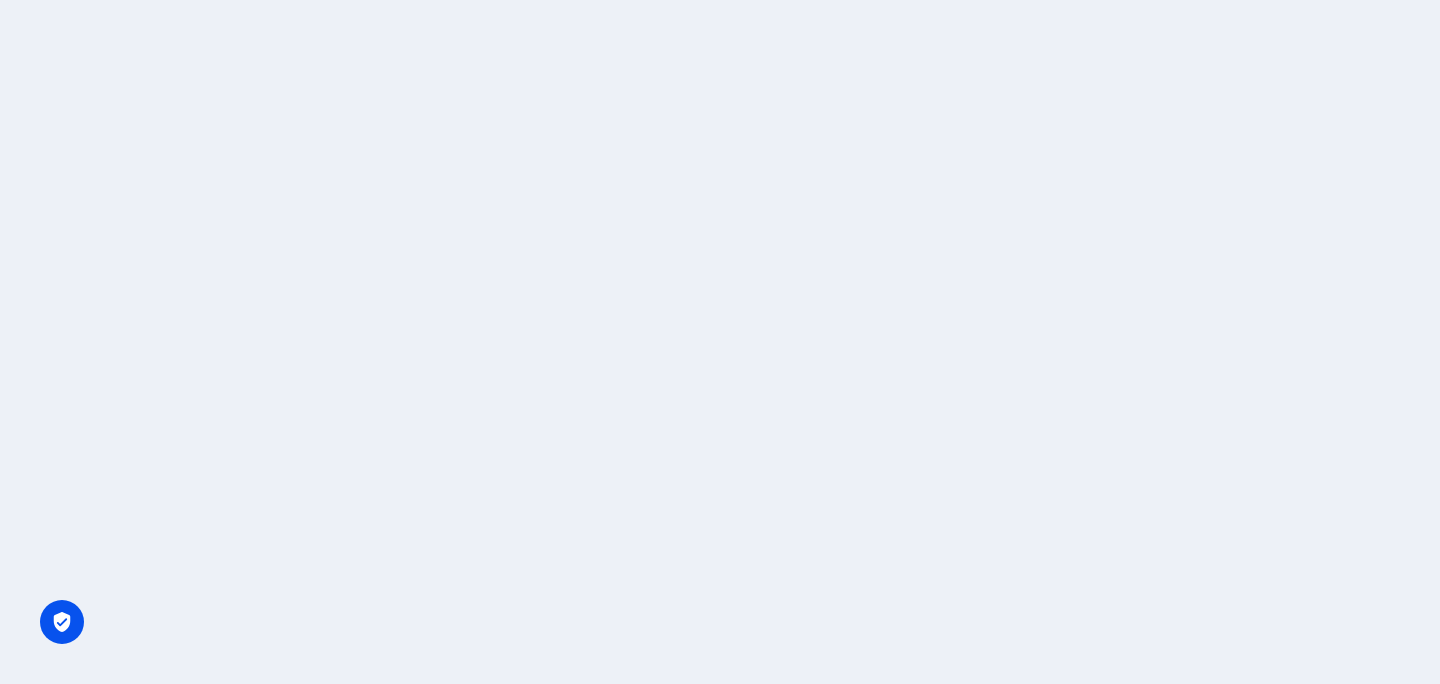 scroll, scrollTop: 0, scrollLeft: 0, axis: both 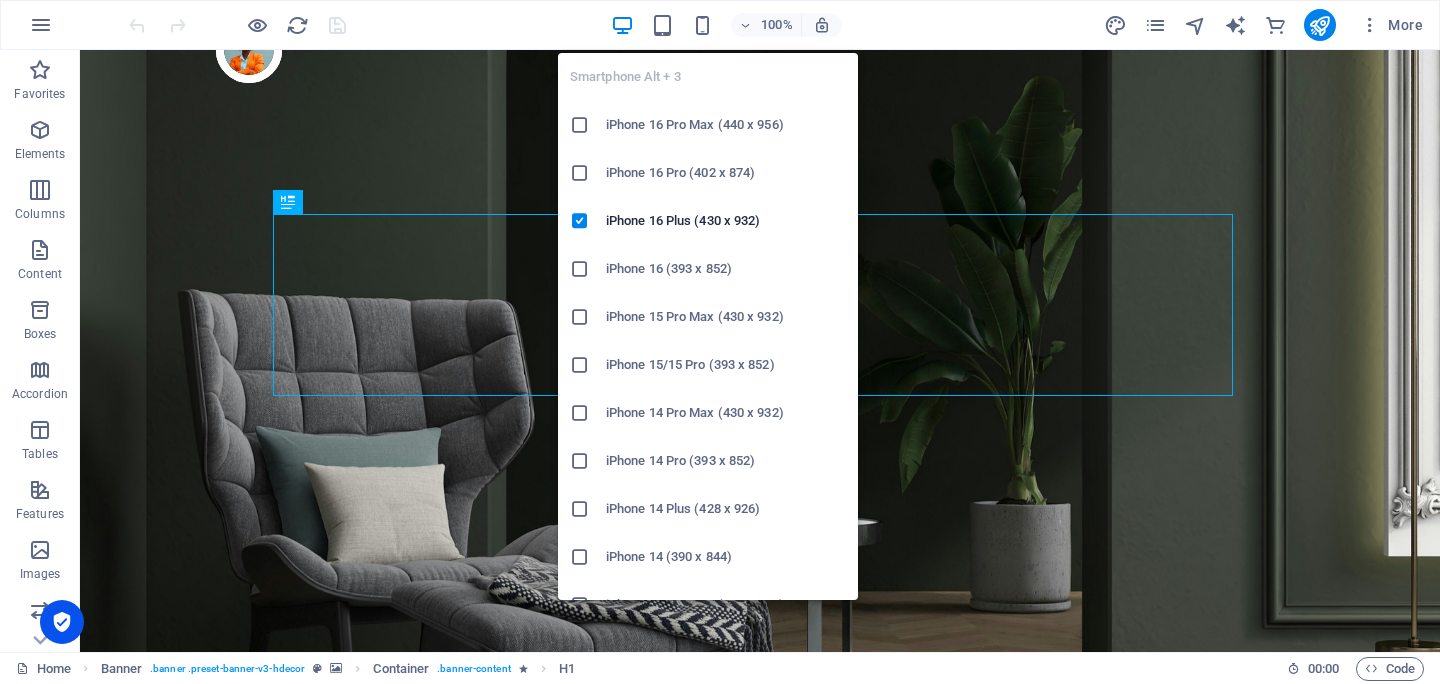 click on "iPhone 16 Pro Max (440 x 956)" at bounding box center (726, 125) 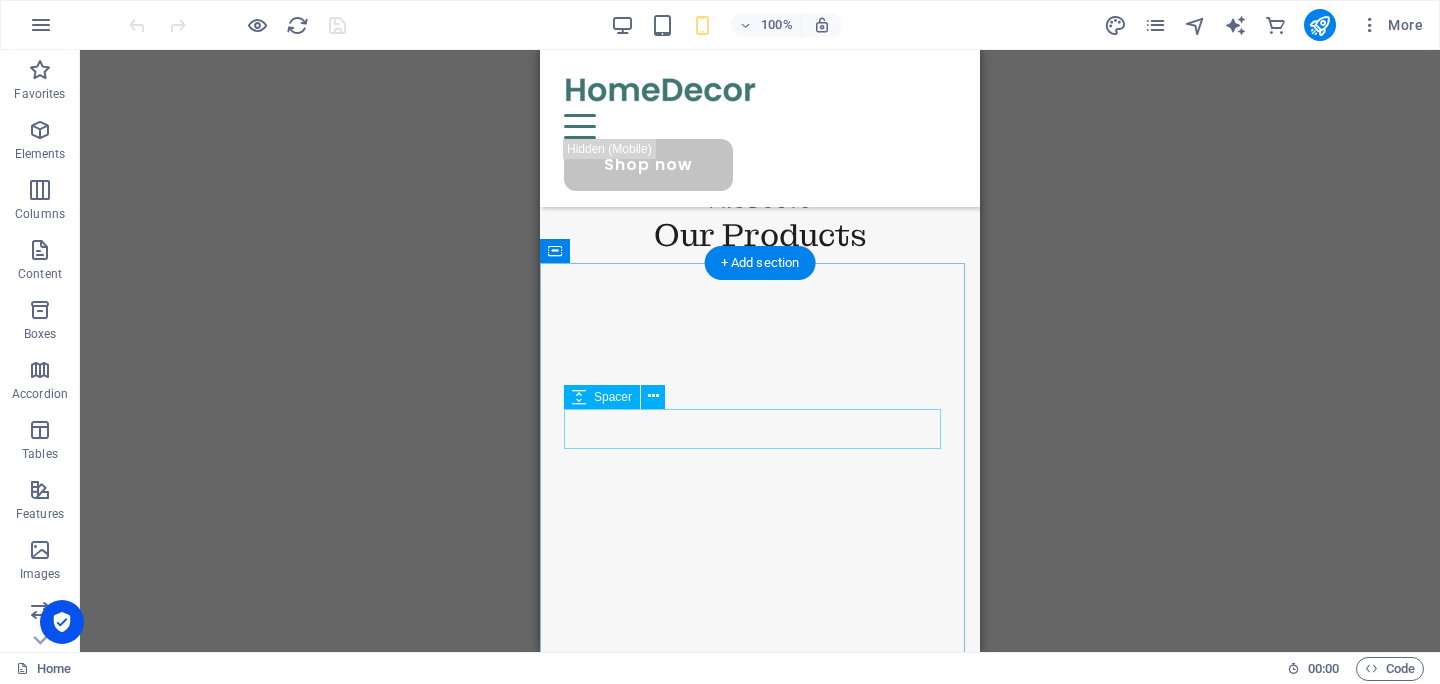 scroll, scrollTop: 1853, scrollLeft: 0, axis: vertical 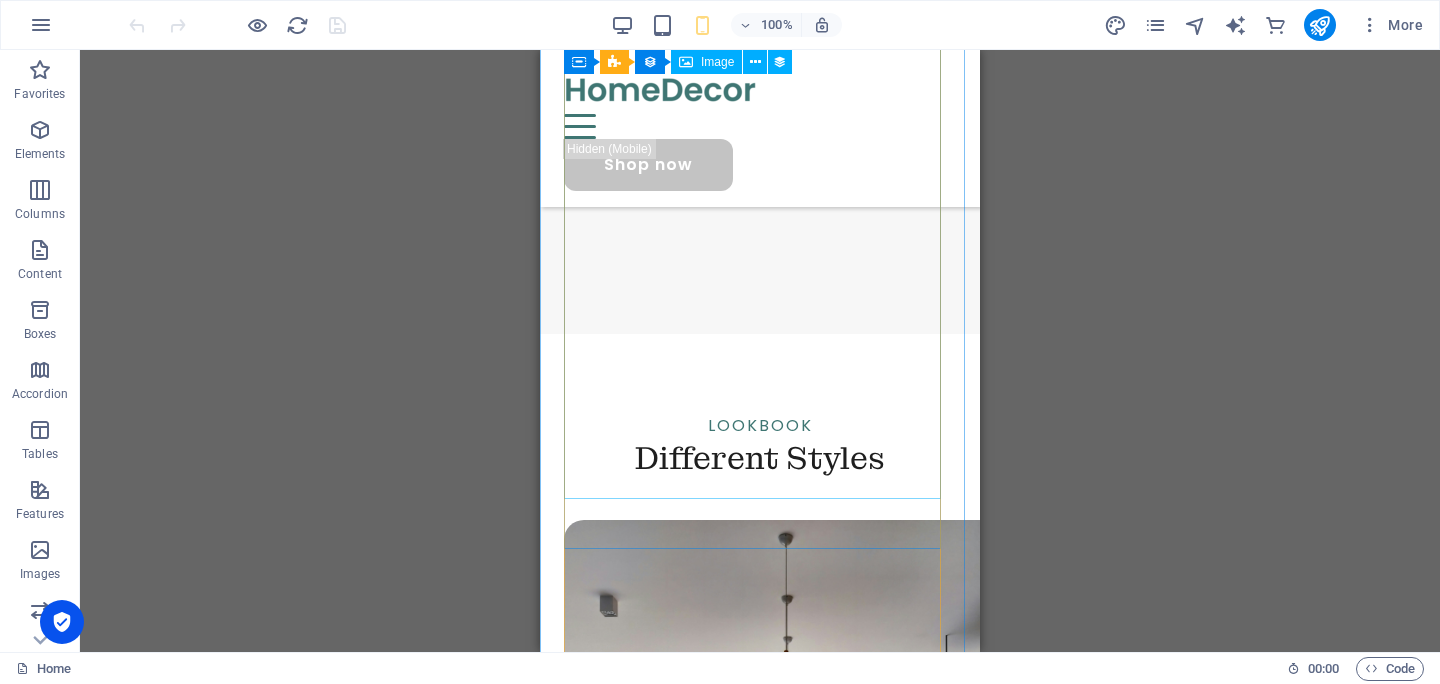 click at bounding box center (760, 803) 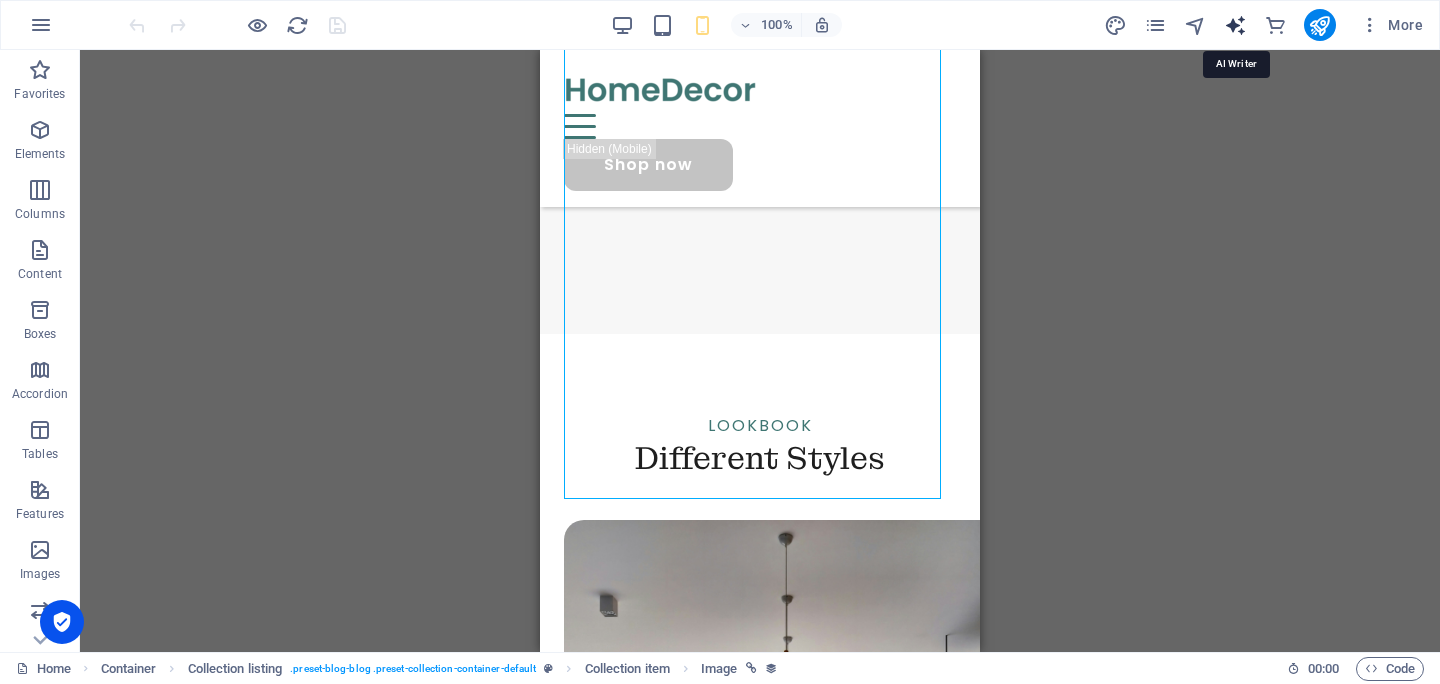 click at bounding box center (1235, 25) 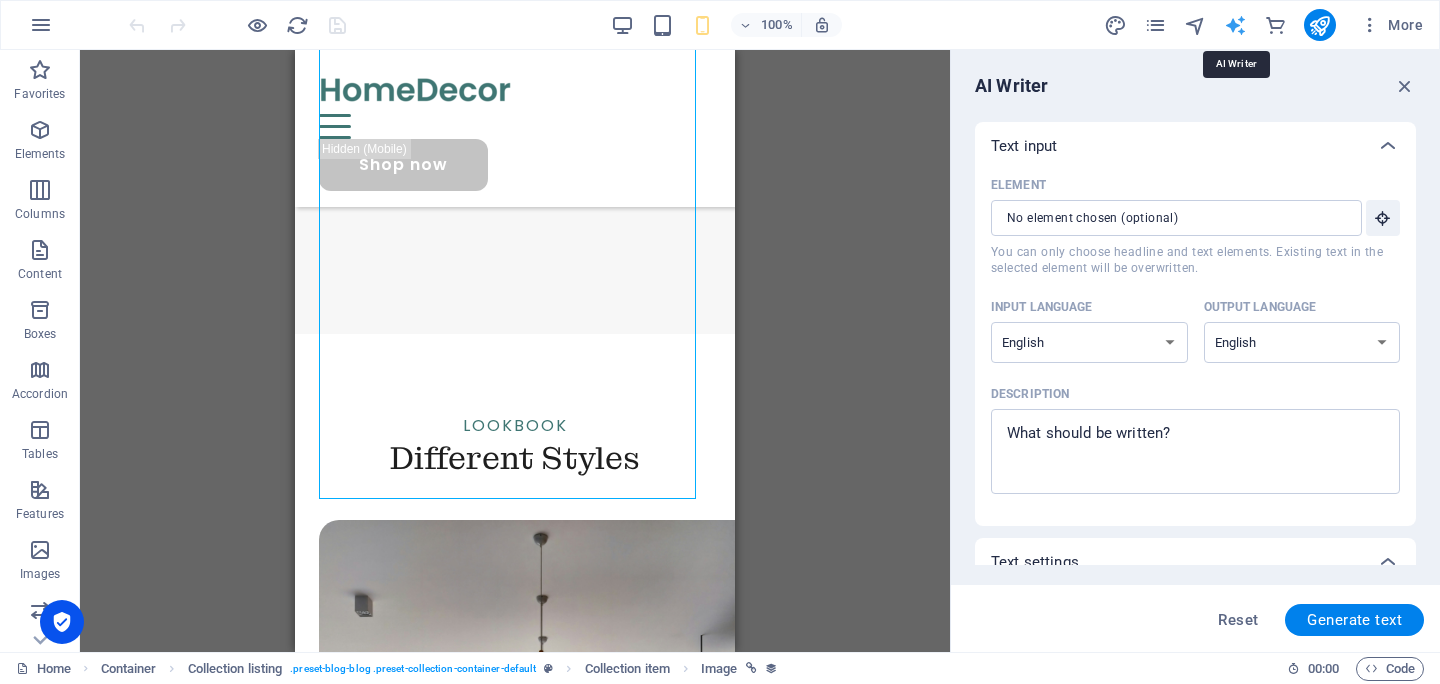 click at bounding box center (1235, 25) 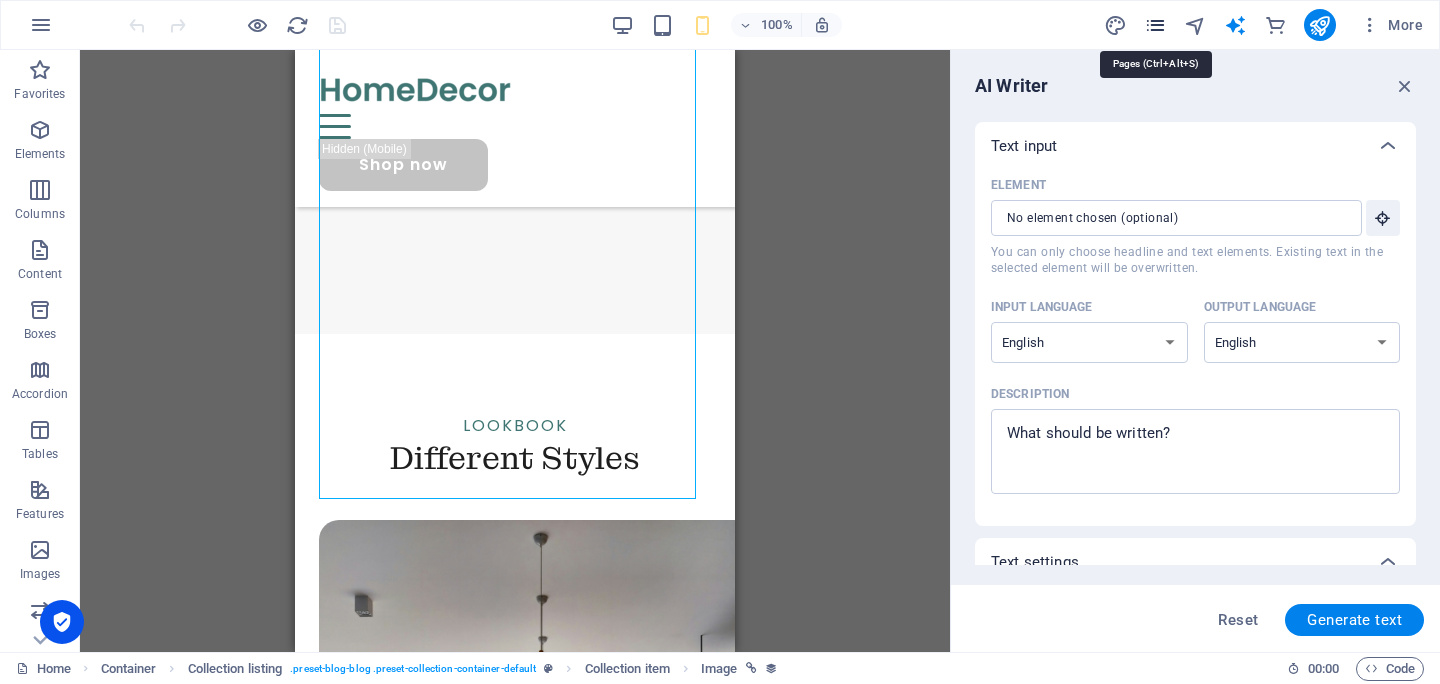 click at bounding box center [1155, 25] 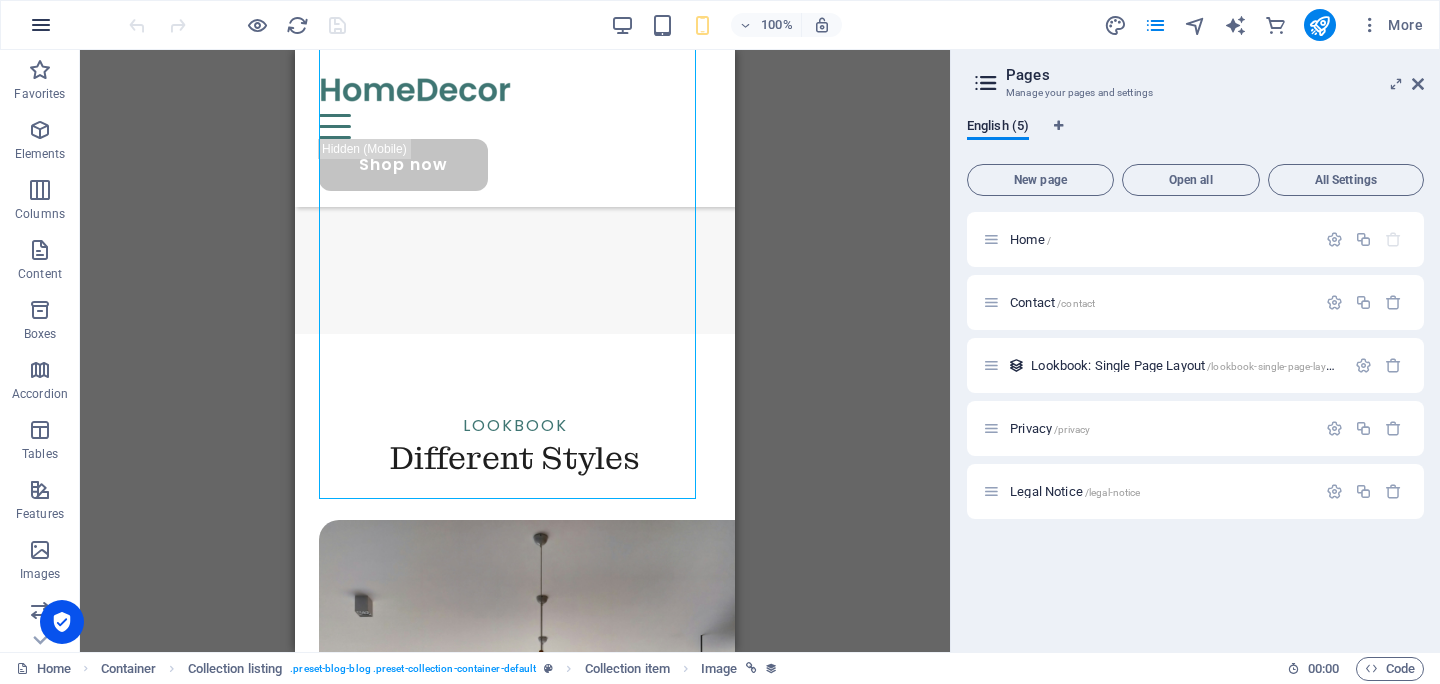click at bounding box center (41, 25) 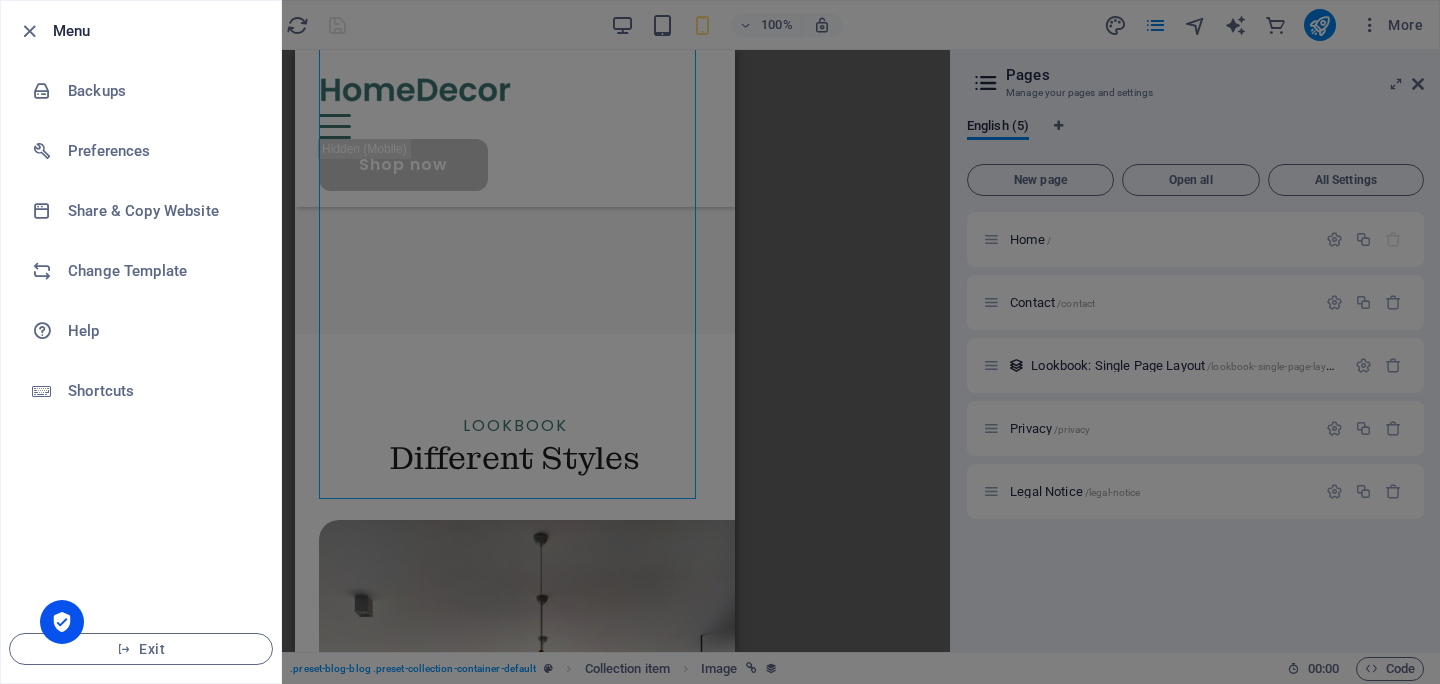 click at bounding box center [720, 342] 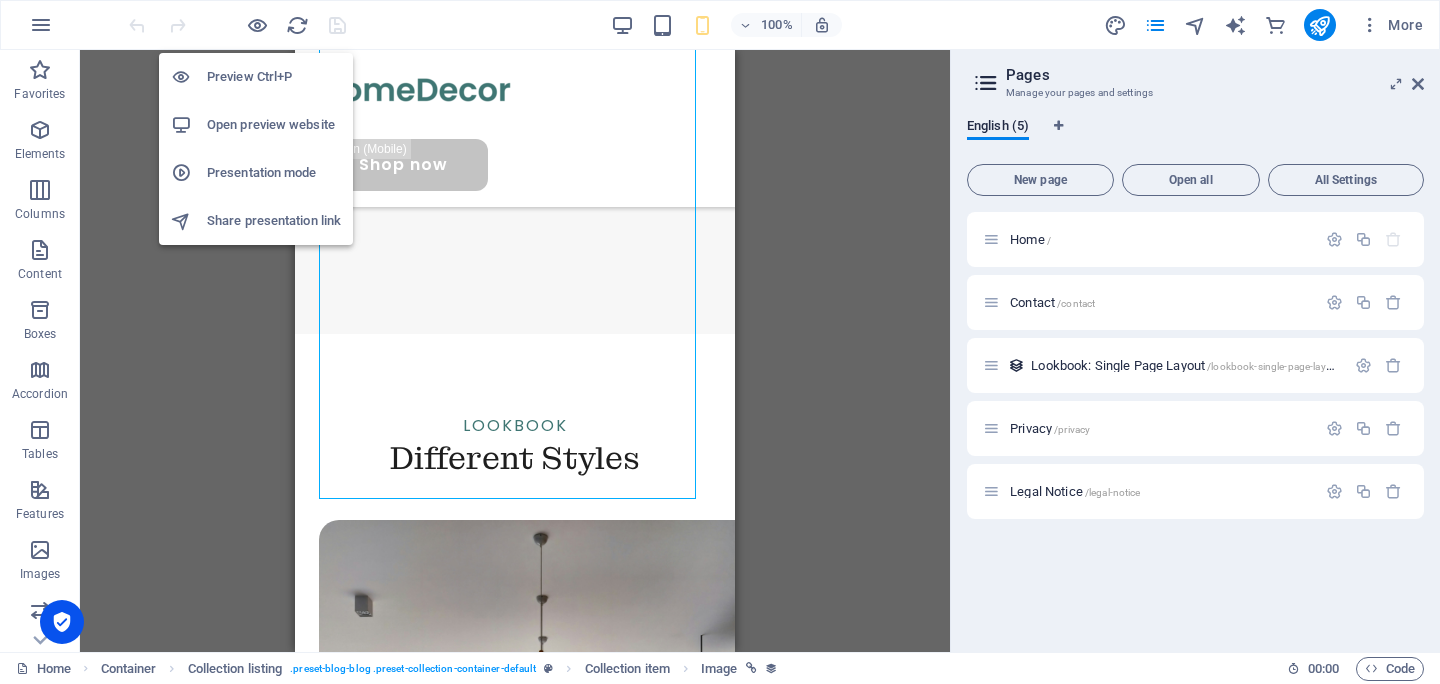 click on "Share presentation link" at bounding box center [274, 221] 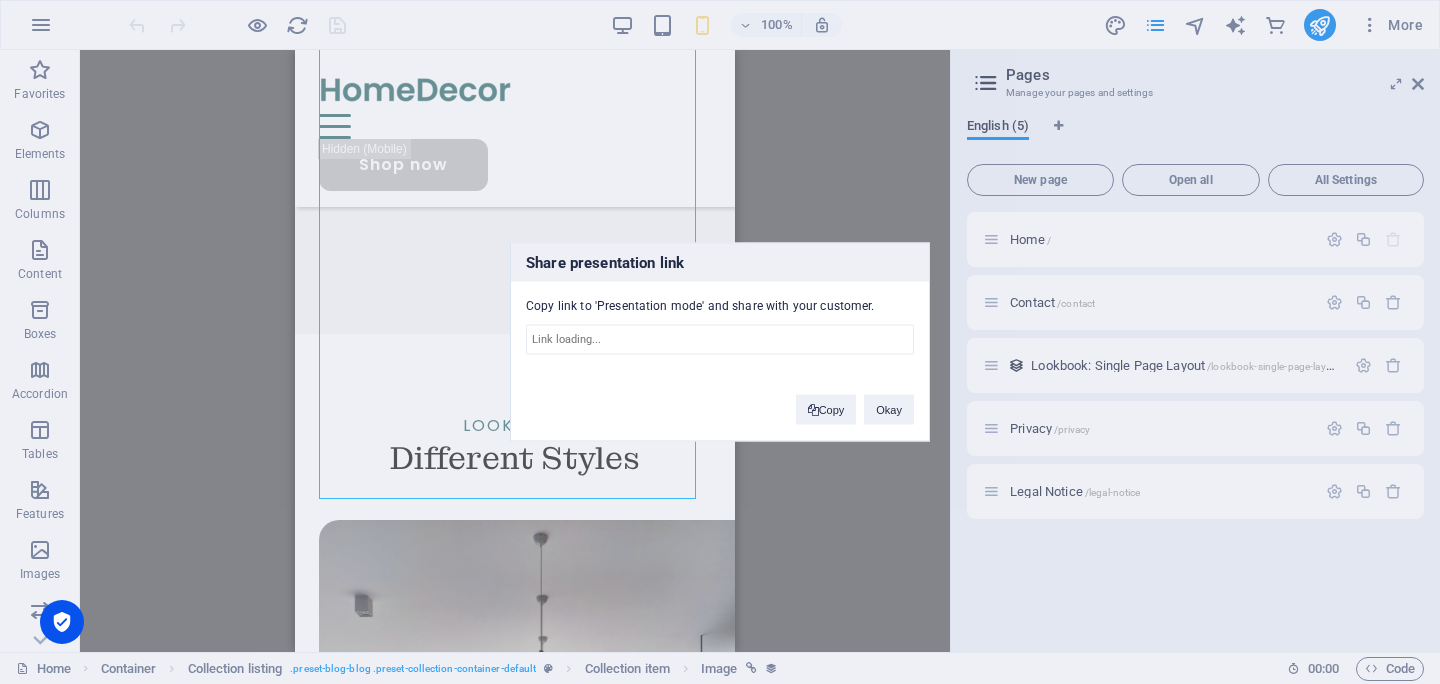 type on "https://cms.sitehub.io/presentation/1923954/3b94ec54b31e80ebda58dfba0d1bfdb246cdf61f146e1e6e4ed07e1a35e9400d" 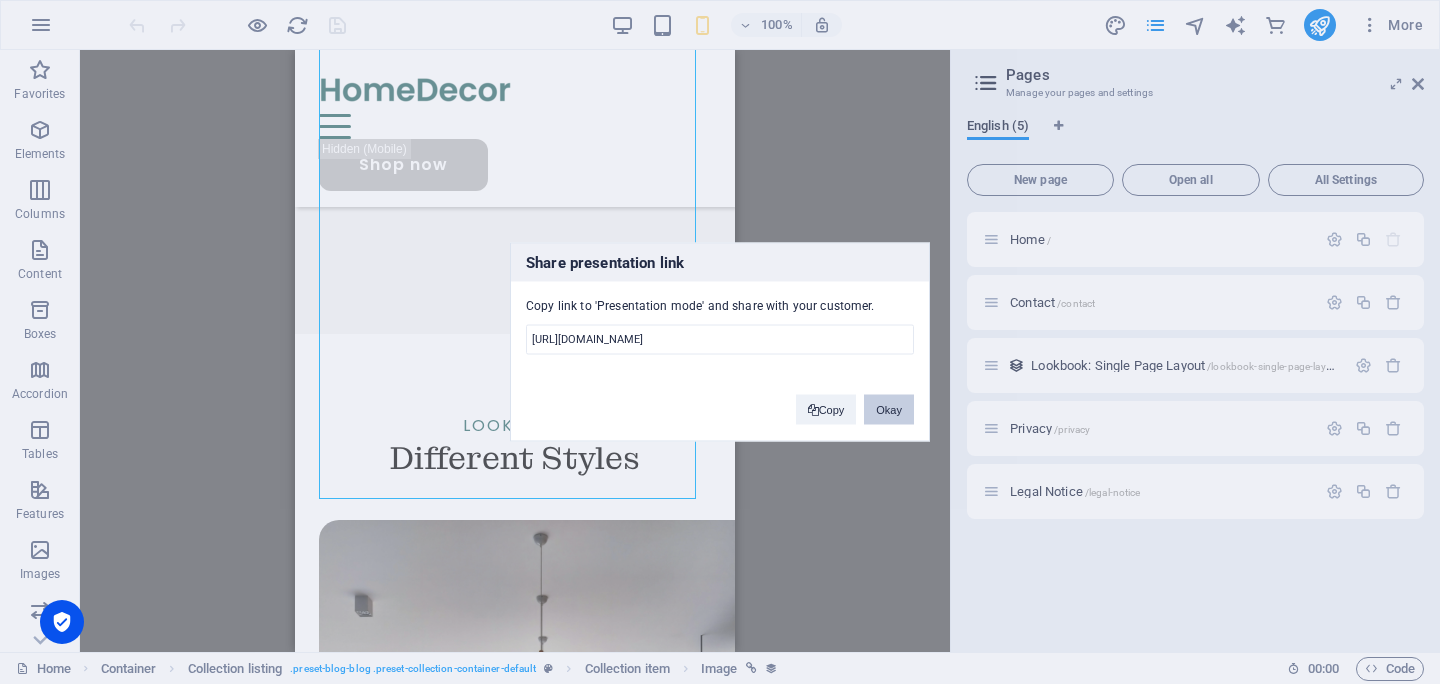click on "Okay" at bounding box center (889, 410) 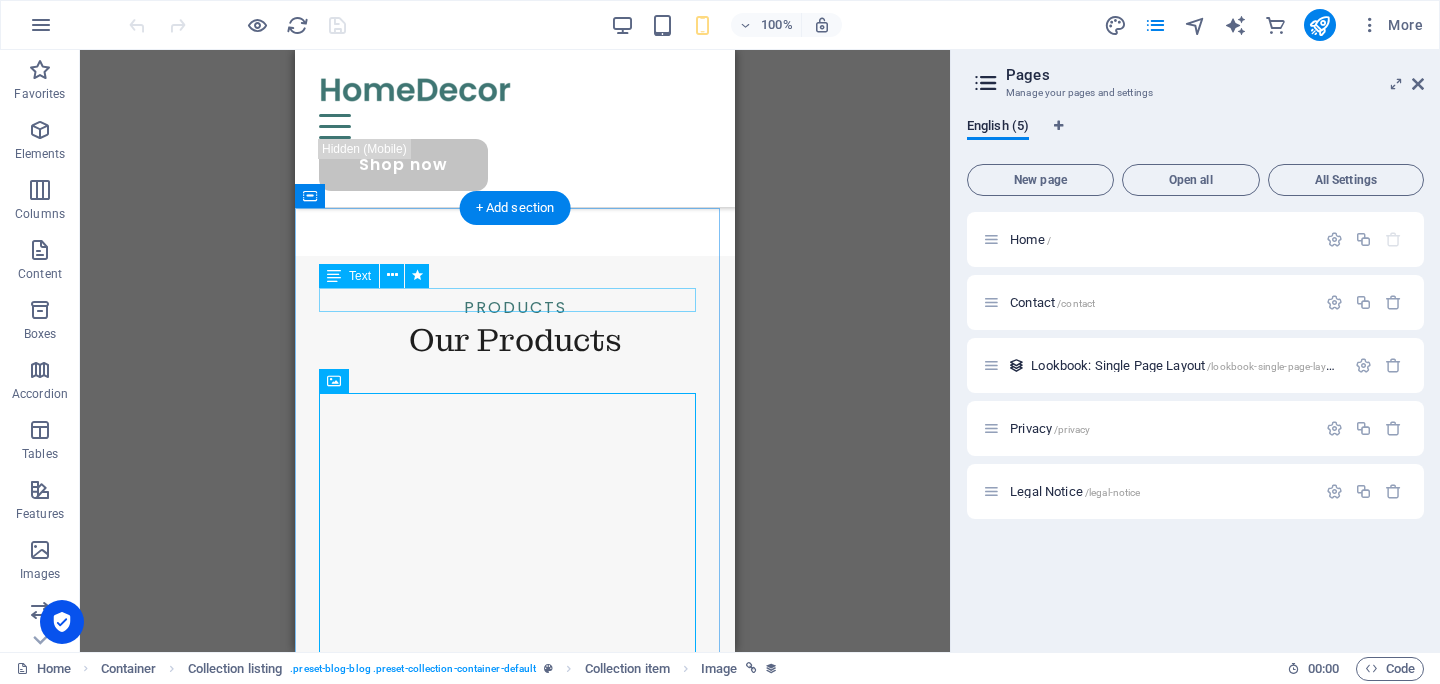 scroll, scrollTop: 1268, scrollLeft: 0, axis: vertical 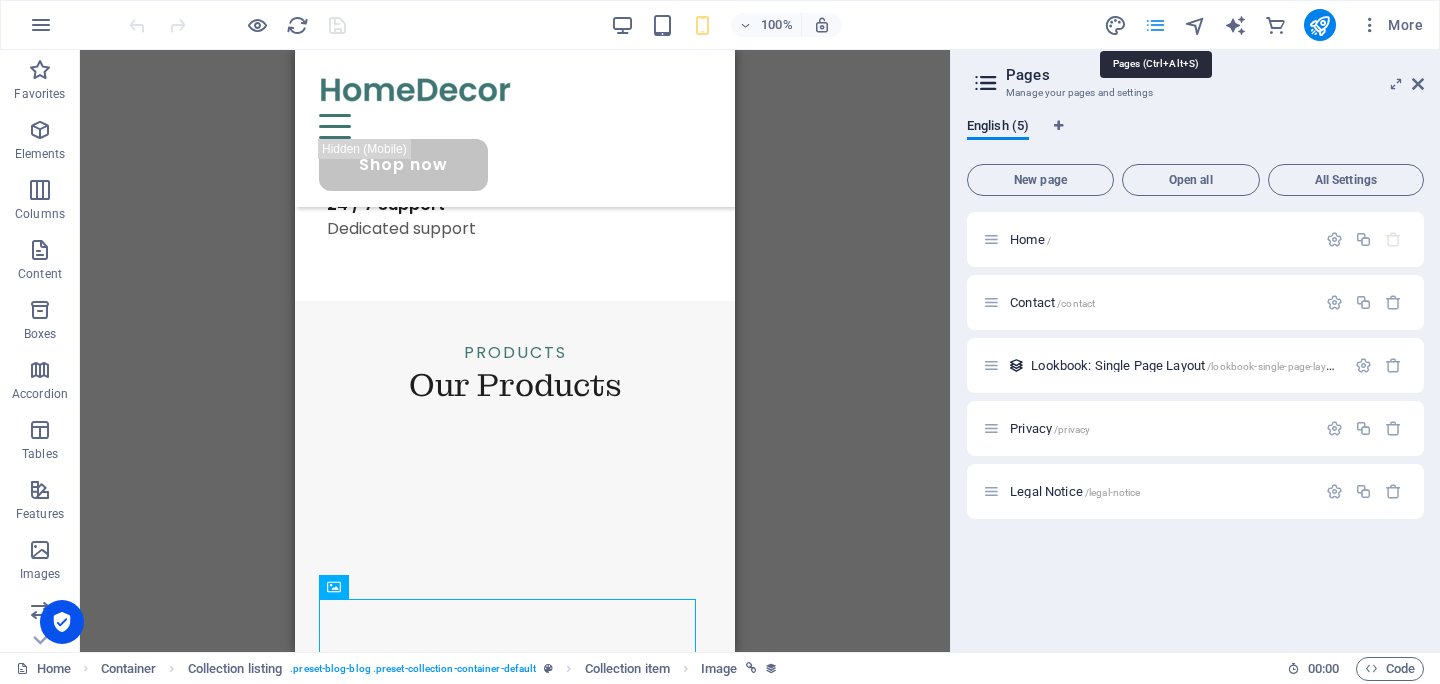 click at bounding box center (1155, 25) 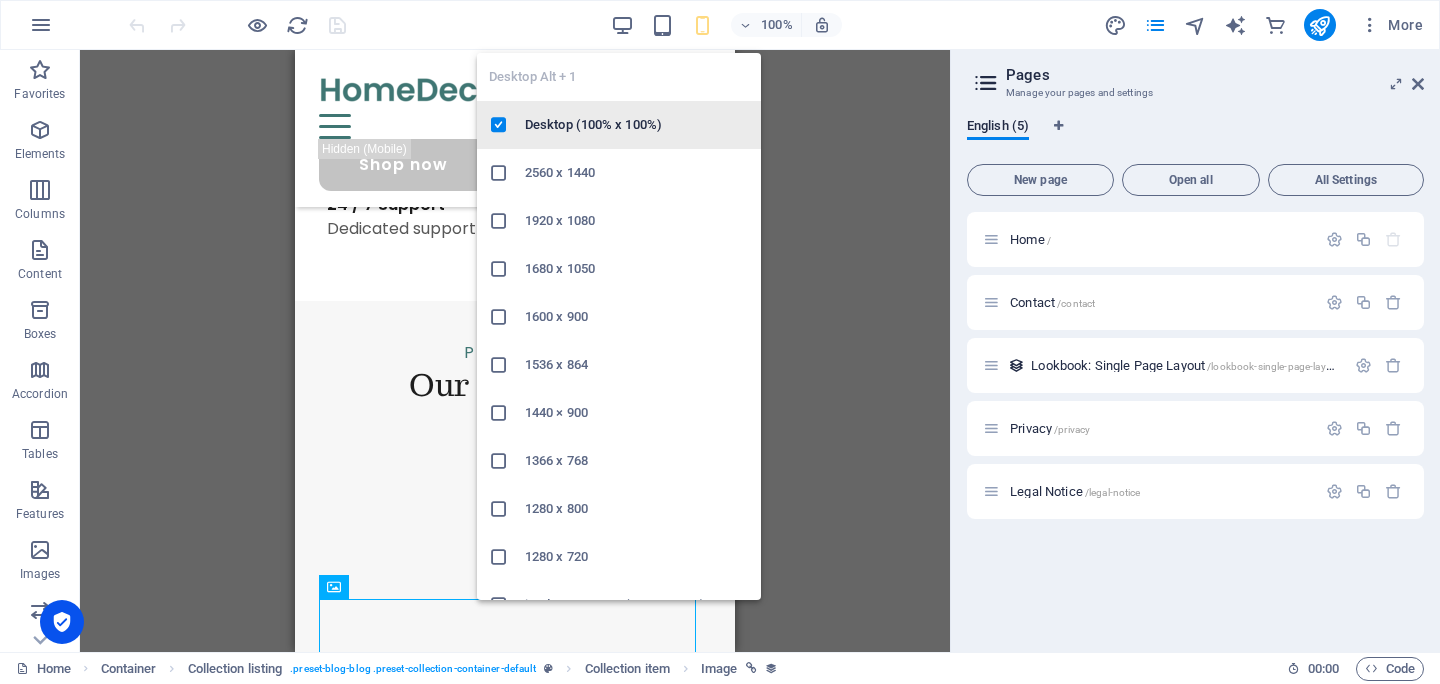 click on "Desktop (100% x 100%)" at bounding box center [637, 125] 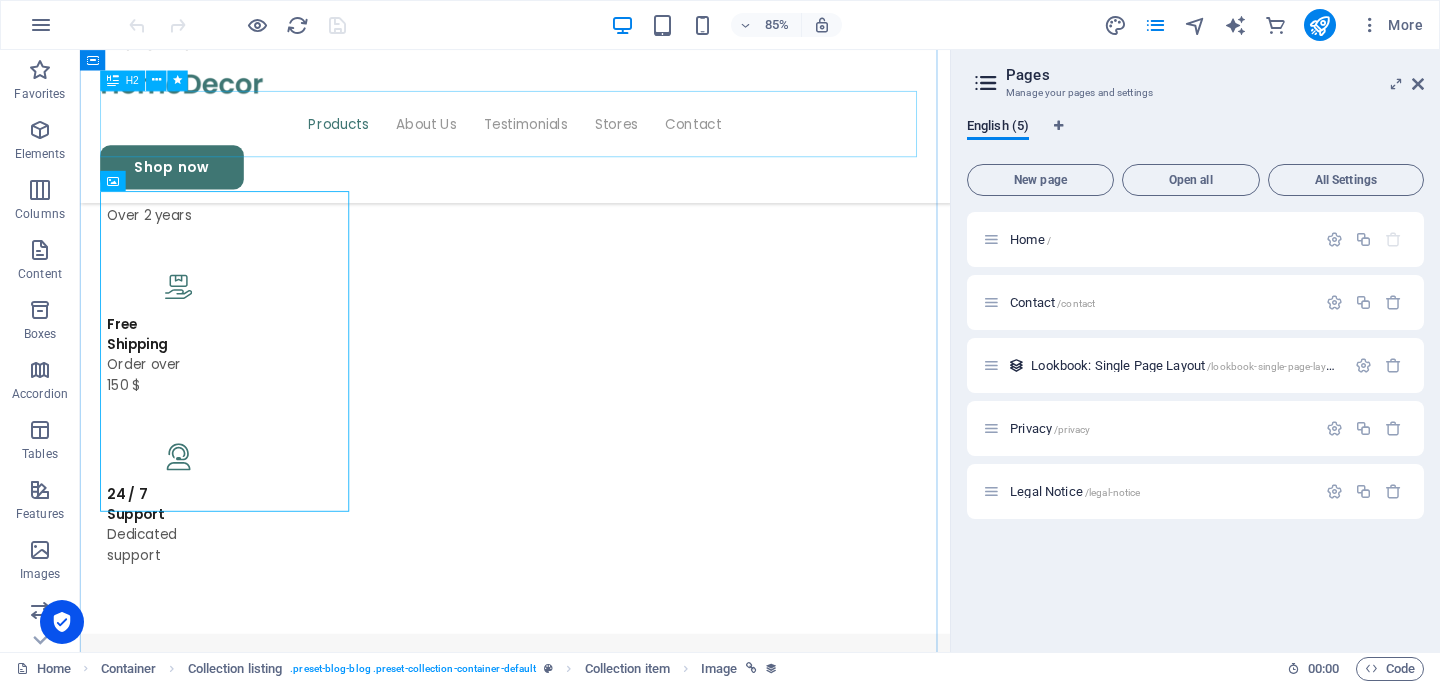 scroll, scrollTop: 2010, scrollLeft: 0, axis: vertical 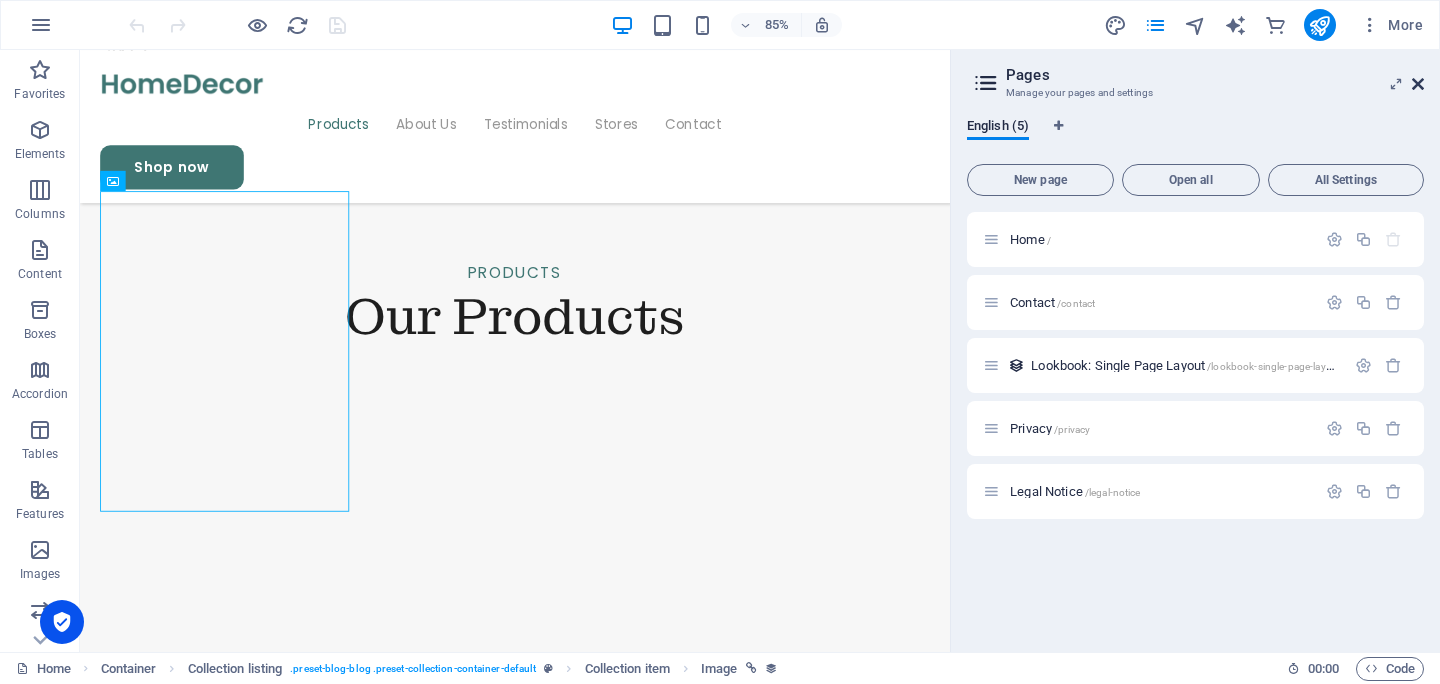 click at bounding box center (1418, 84) 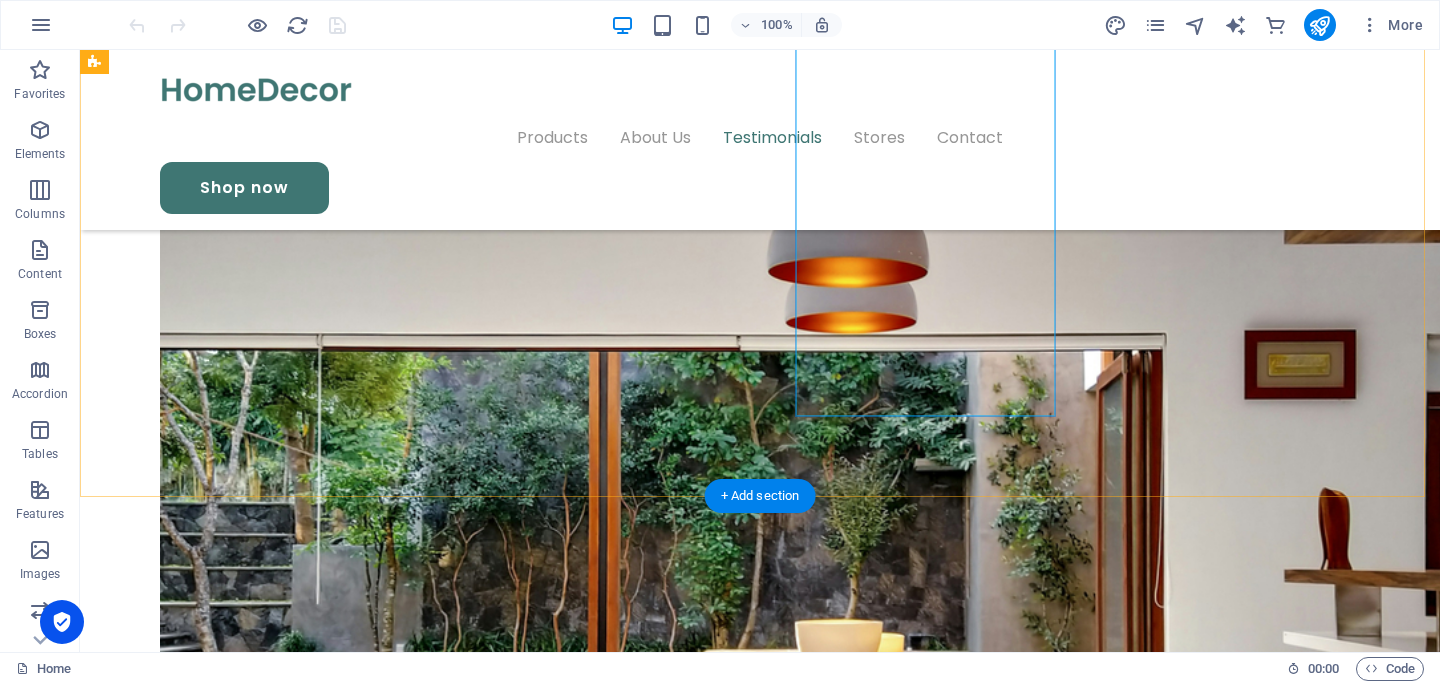 scroll, scrollTop: 3561, scrollLeft: 0, axis: vertical 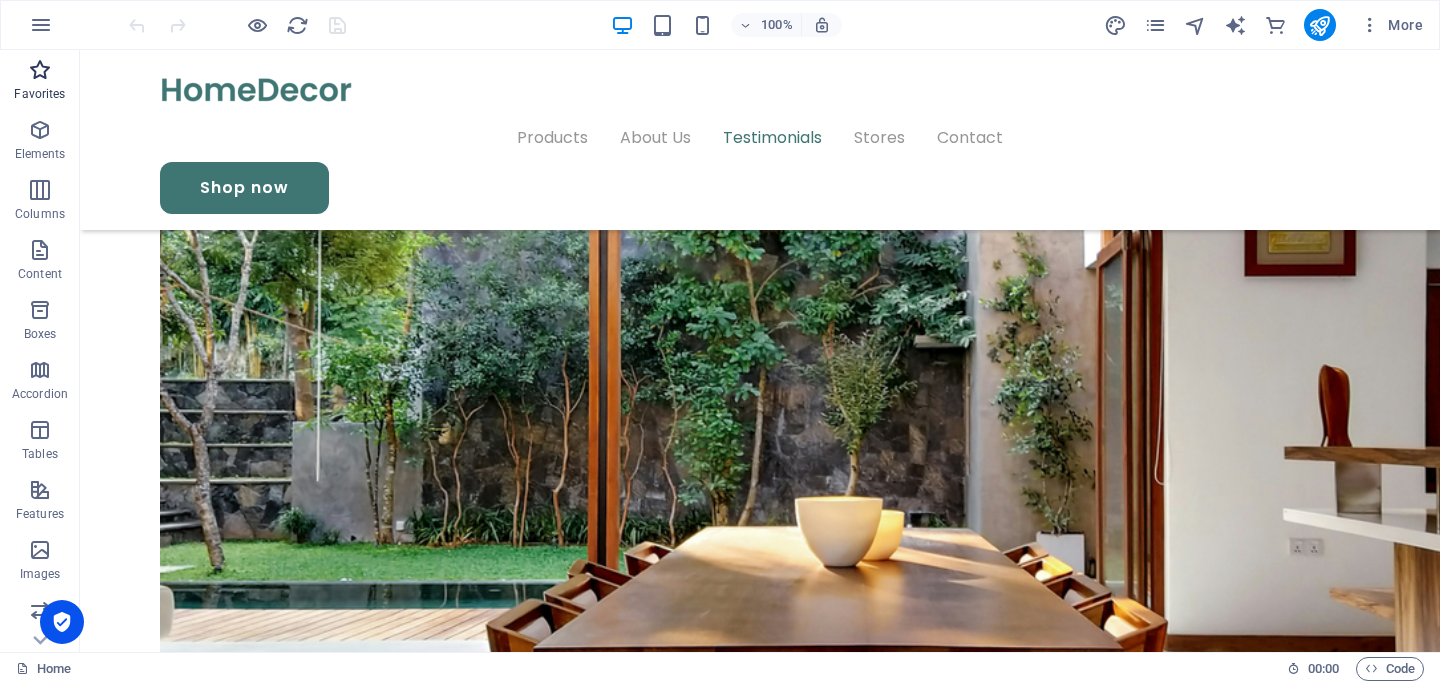 click at bounding box center [40, 70] 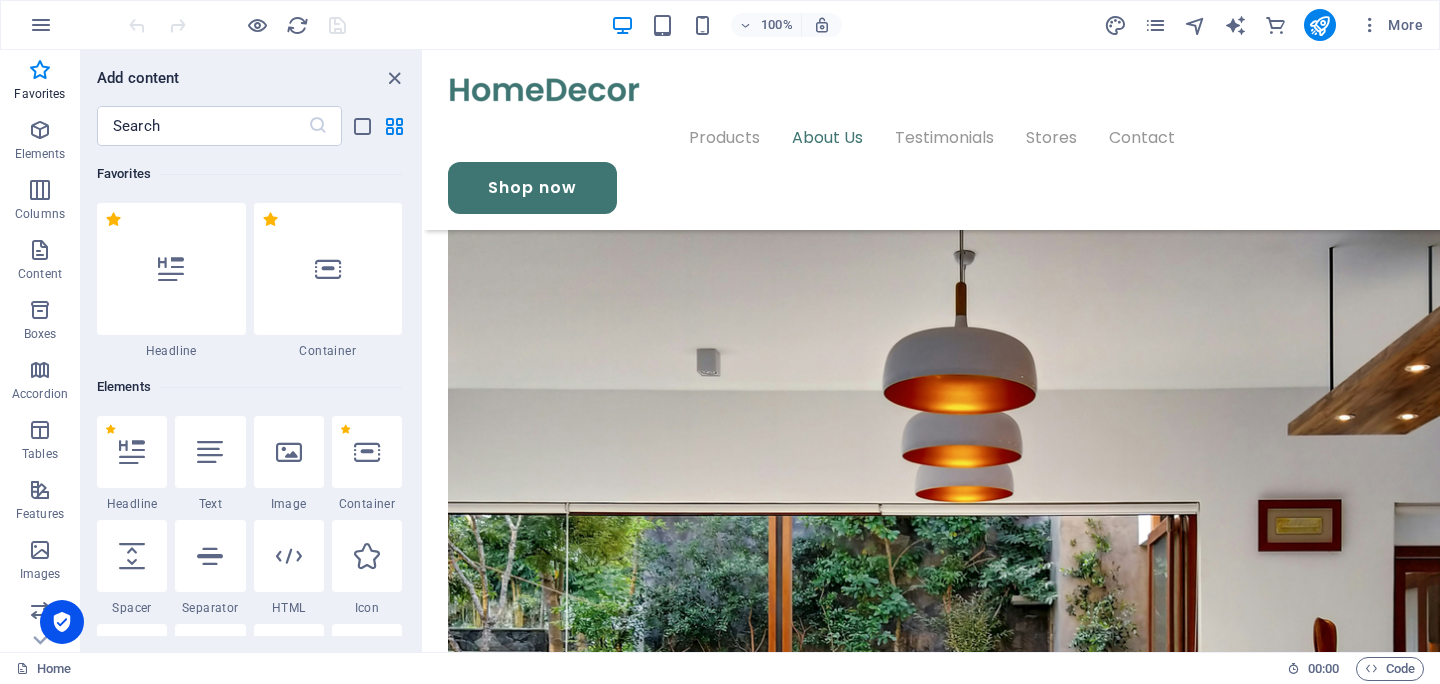 scroll, scrollTop: 2613, scrollLeft: 0, axis: vertical 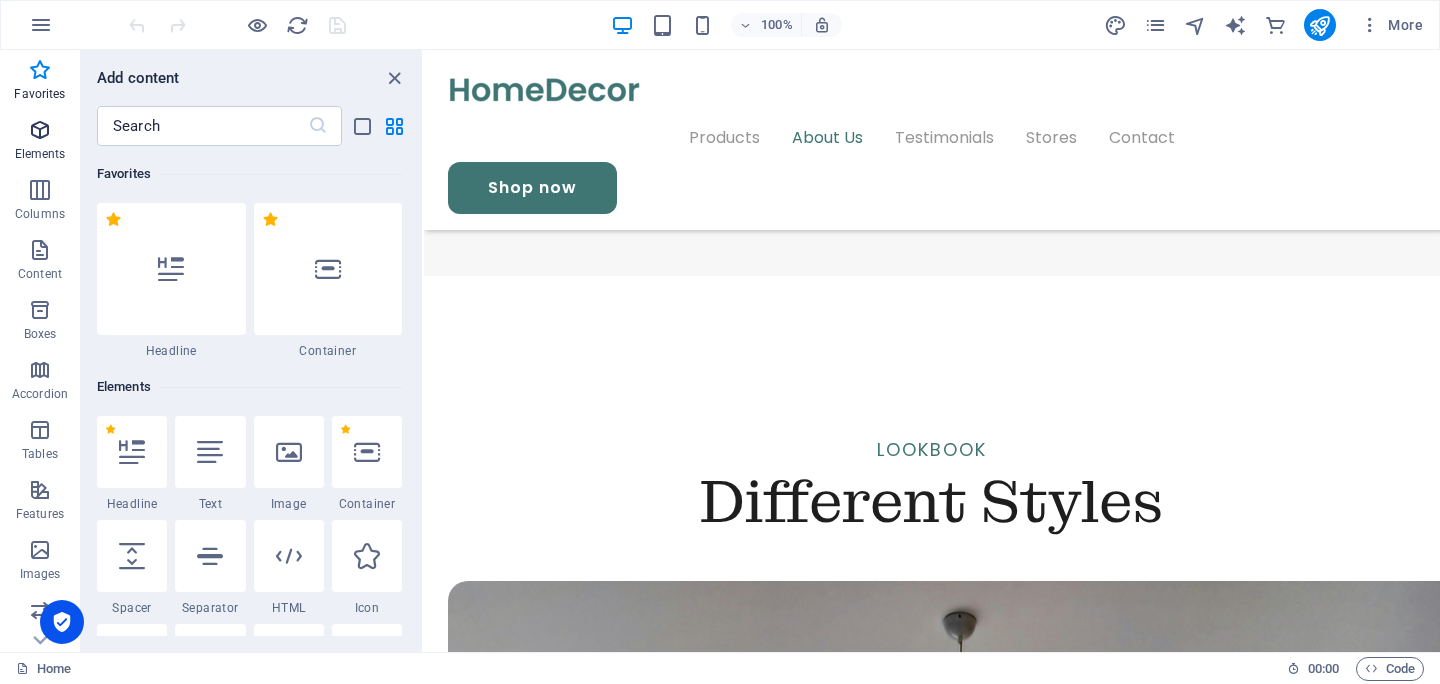 click on "Elements" at bounding box center (40, 142) 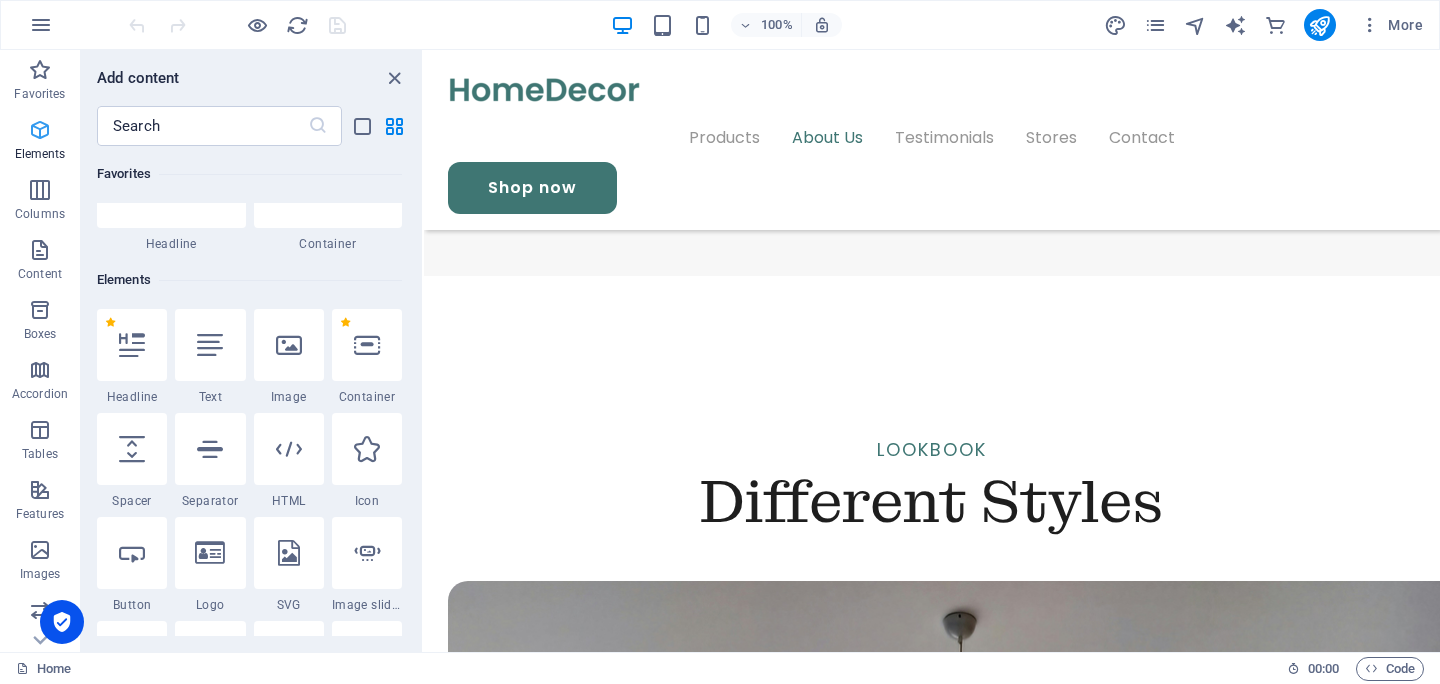 scroll, scrollTop: 213, scrollLeft: 0, axis: vertical 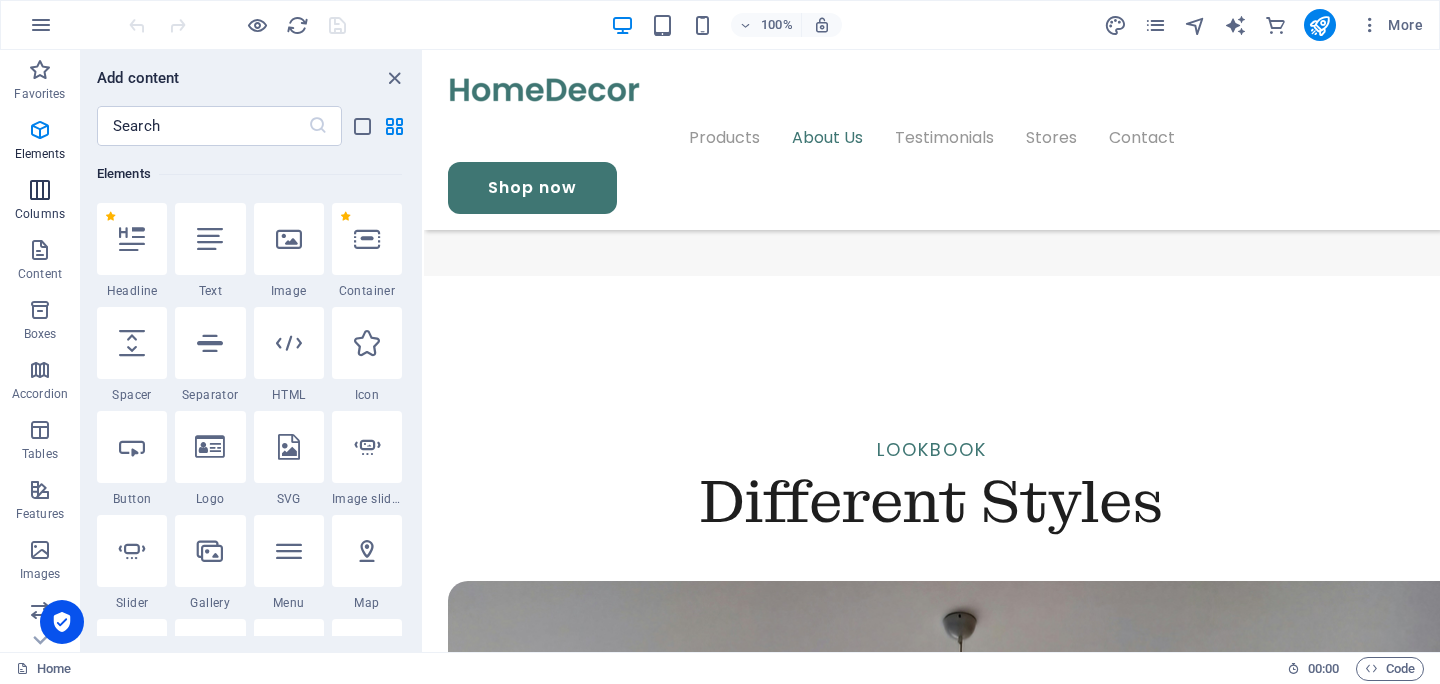 click on "Columns" at bounding box center (40, 214) 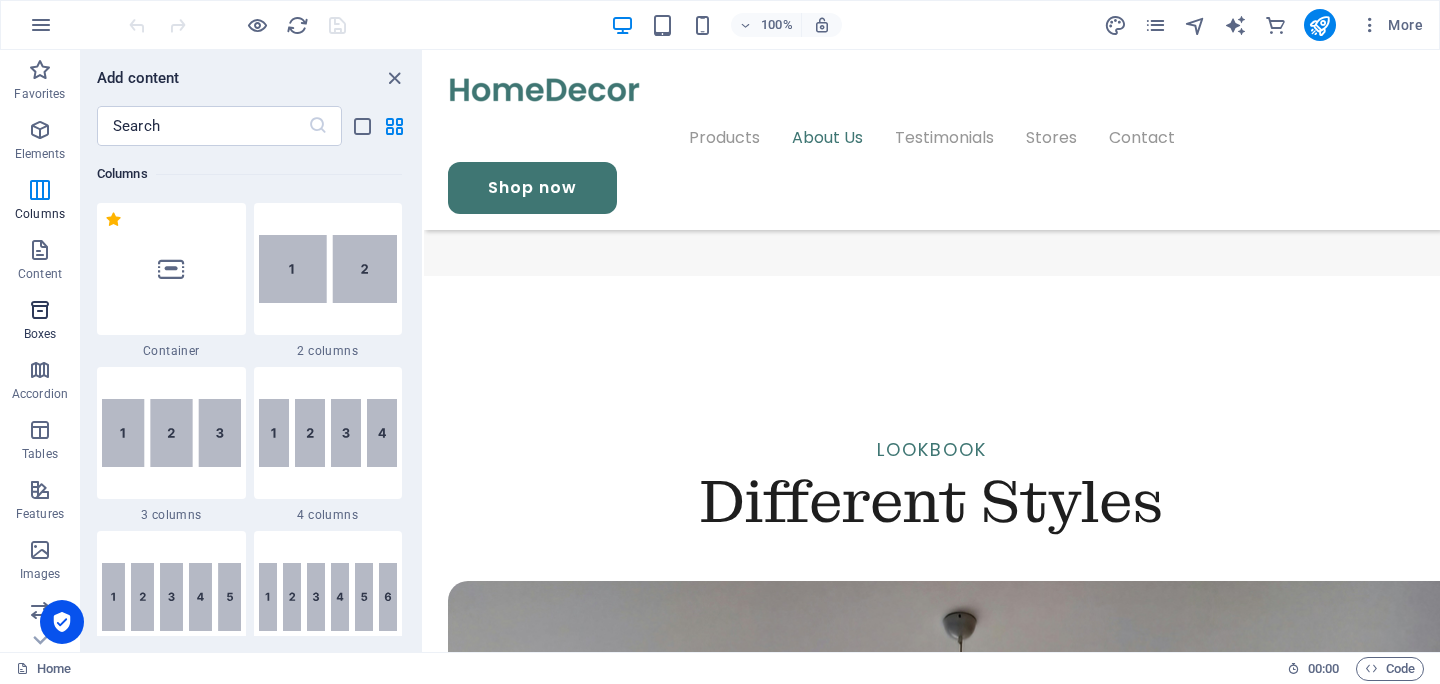 click on "Boxes" at bounding box center (40, 320) 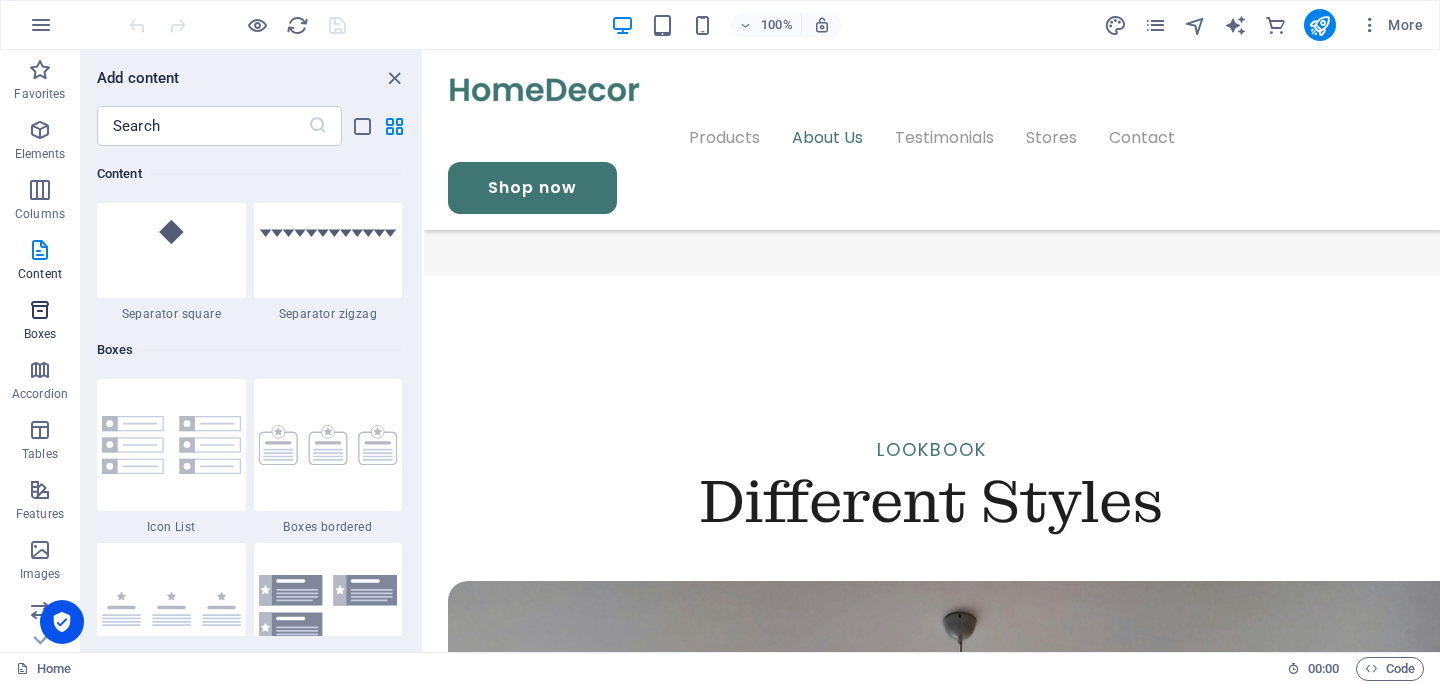 scroll, scrollTop: 5352, scrollLeft: 0, axis: vertical 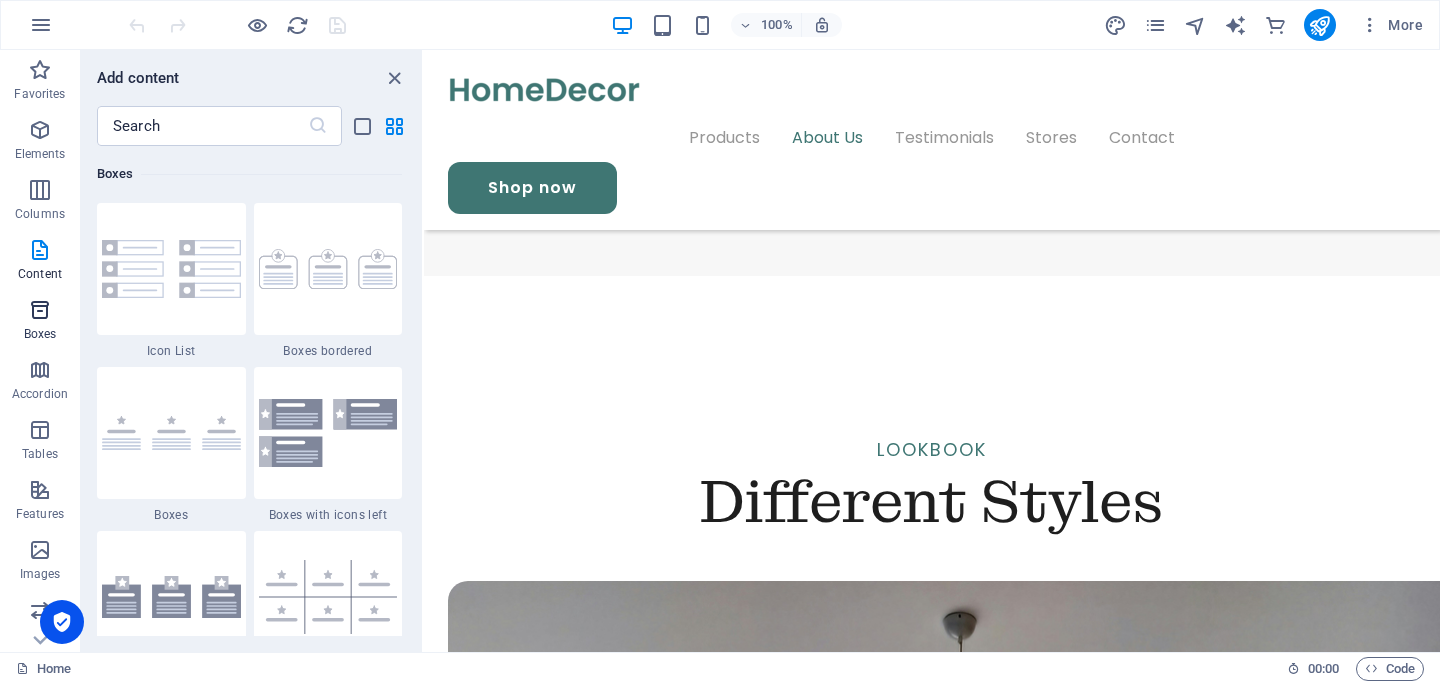click at bounding box center [40, 310] 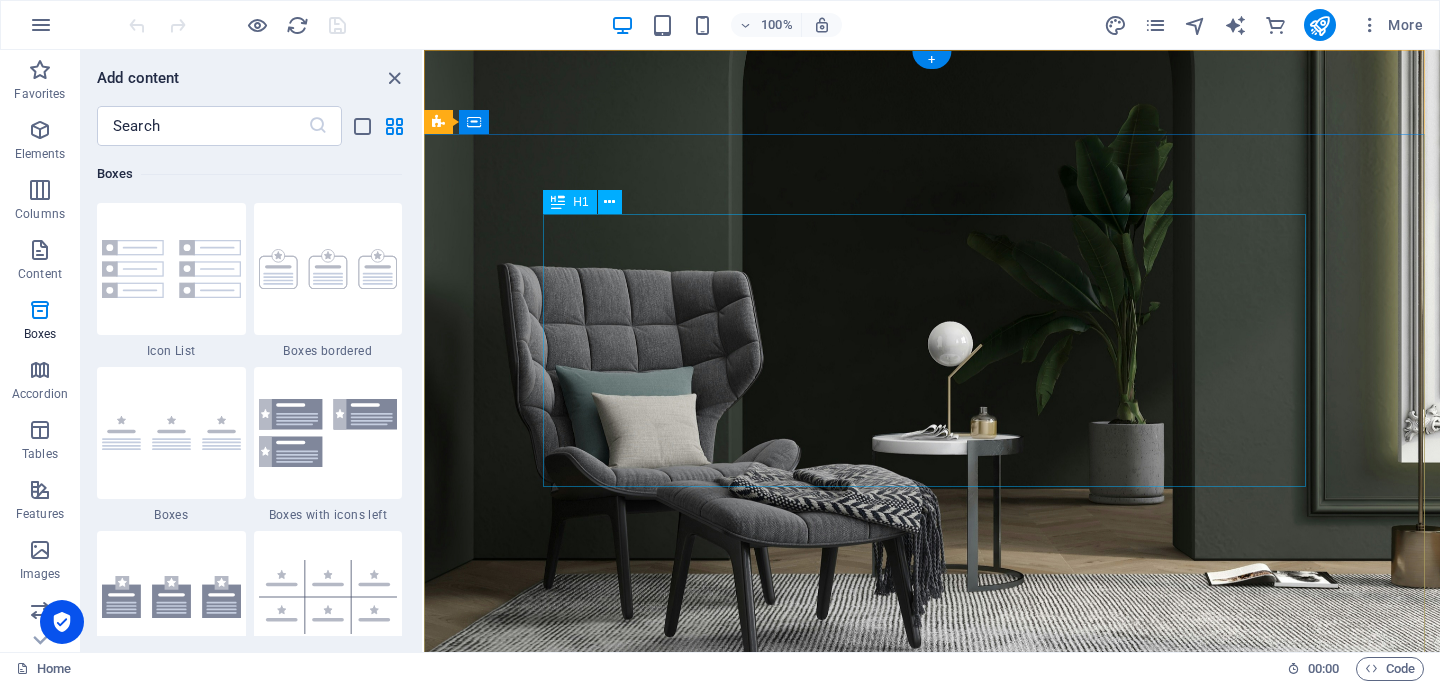scroll, scrollTop: 0, scrollLeft: 0, axis: both 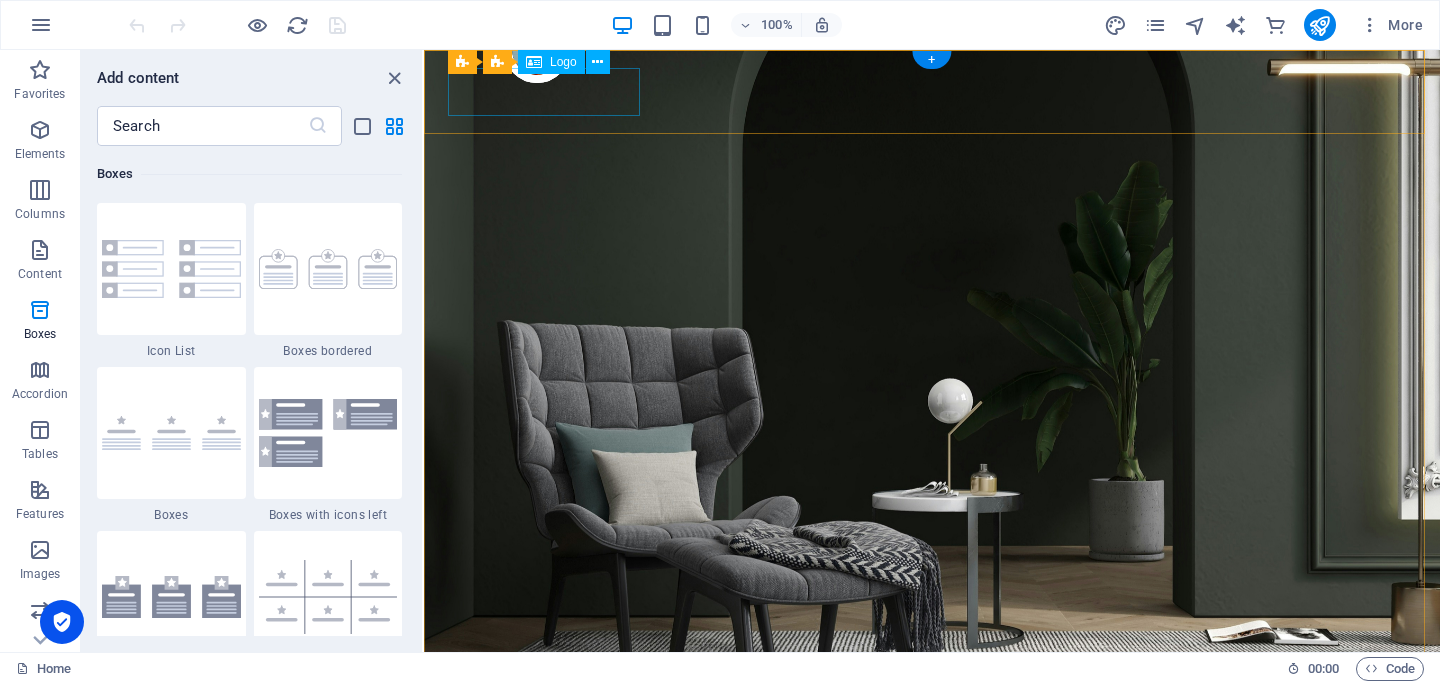 click at bounding box center [932, 812] 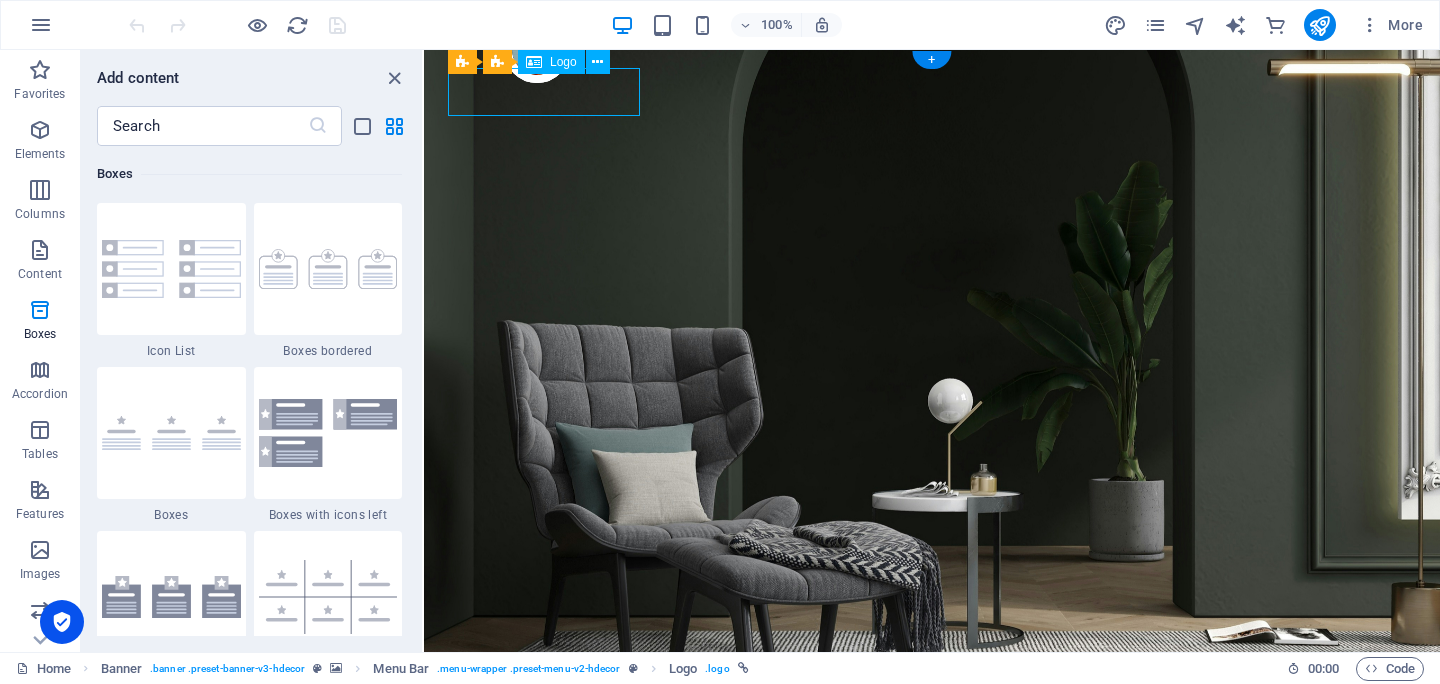 click at bounding box center (932, 812) 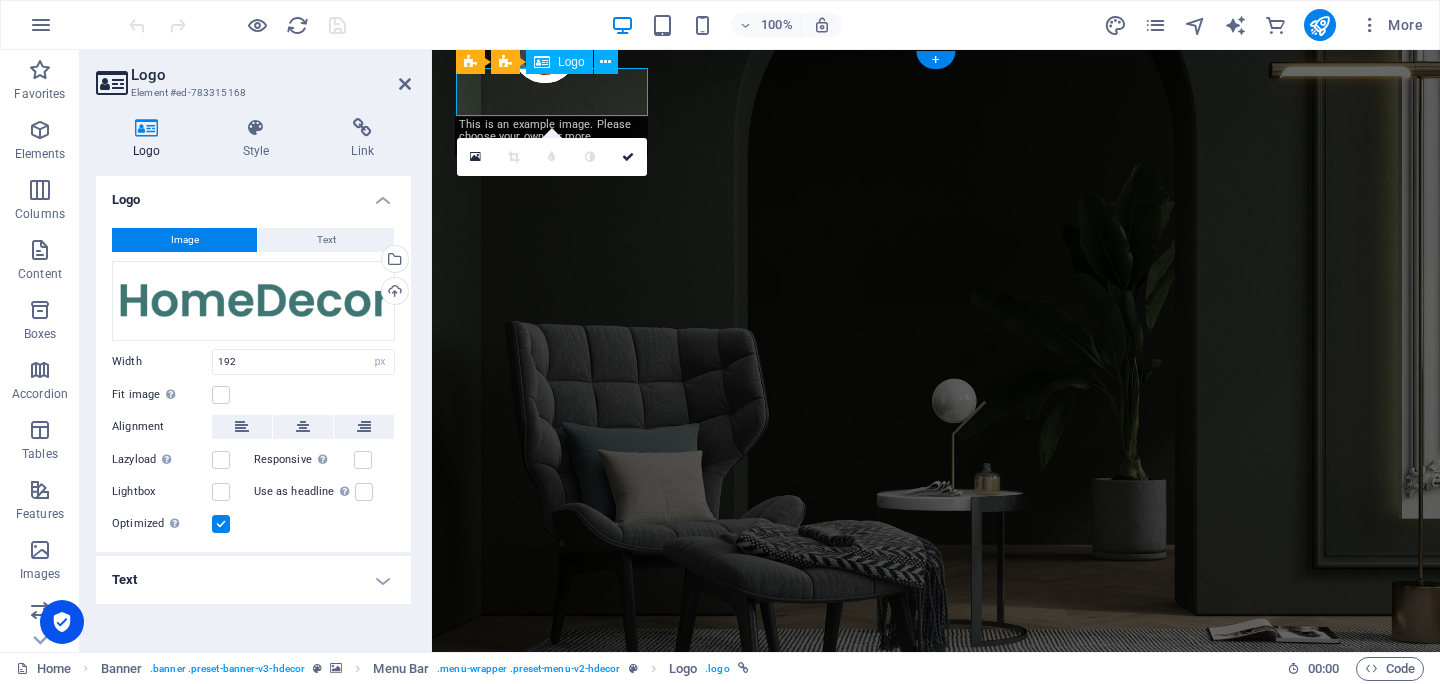 click at bounding box center [936, 812] 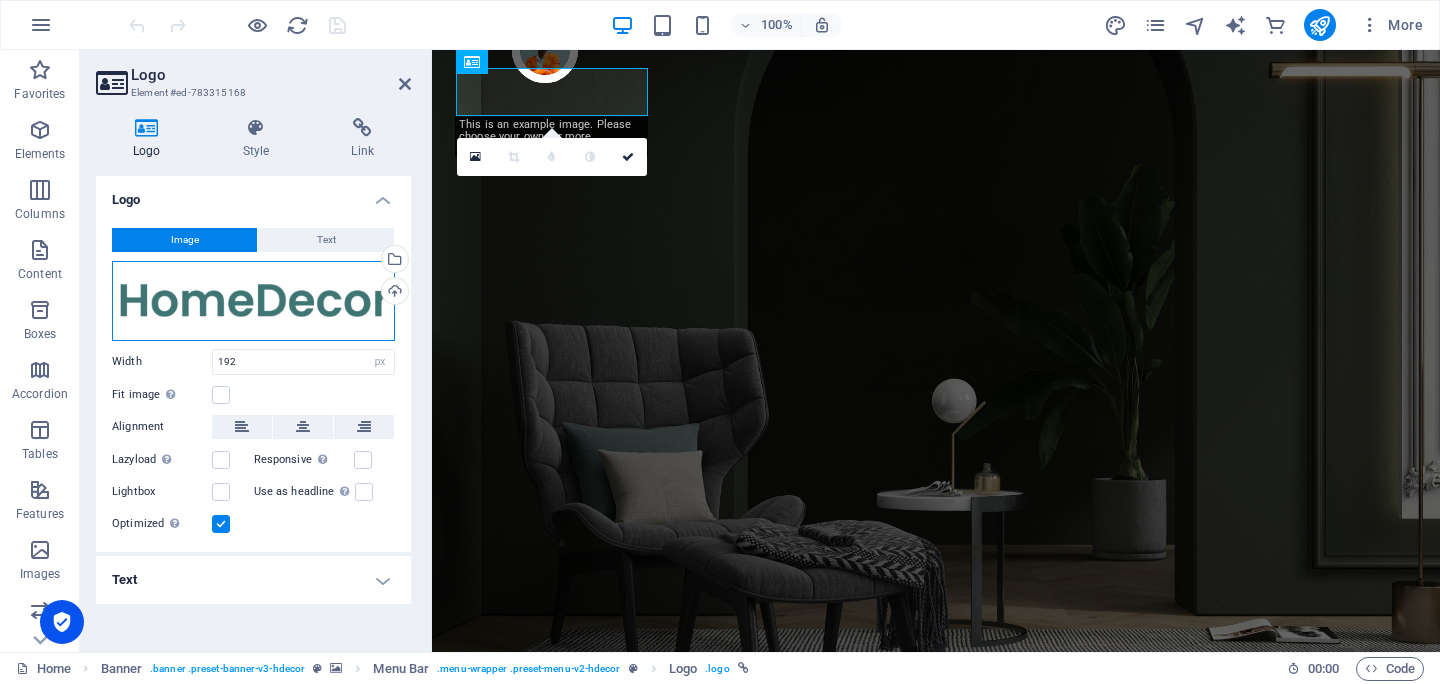 click on "Drag files here, click to choose files or select files from Files or our free stock photos & videos" at bounding box center [253, 301] 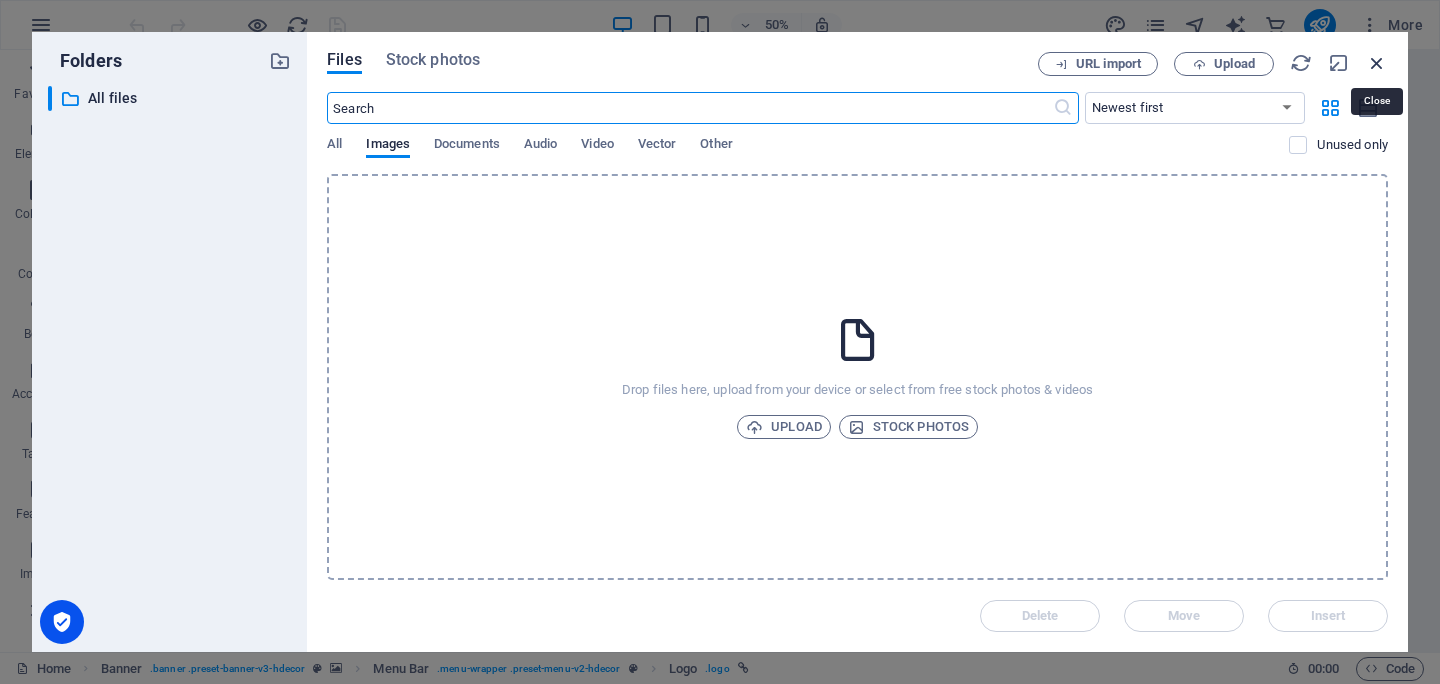 click at bounding box center (1377, 63) 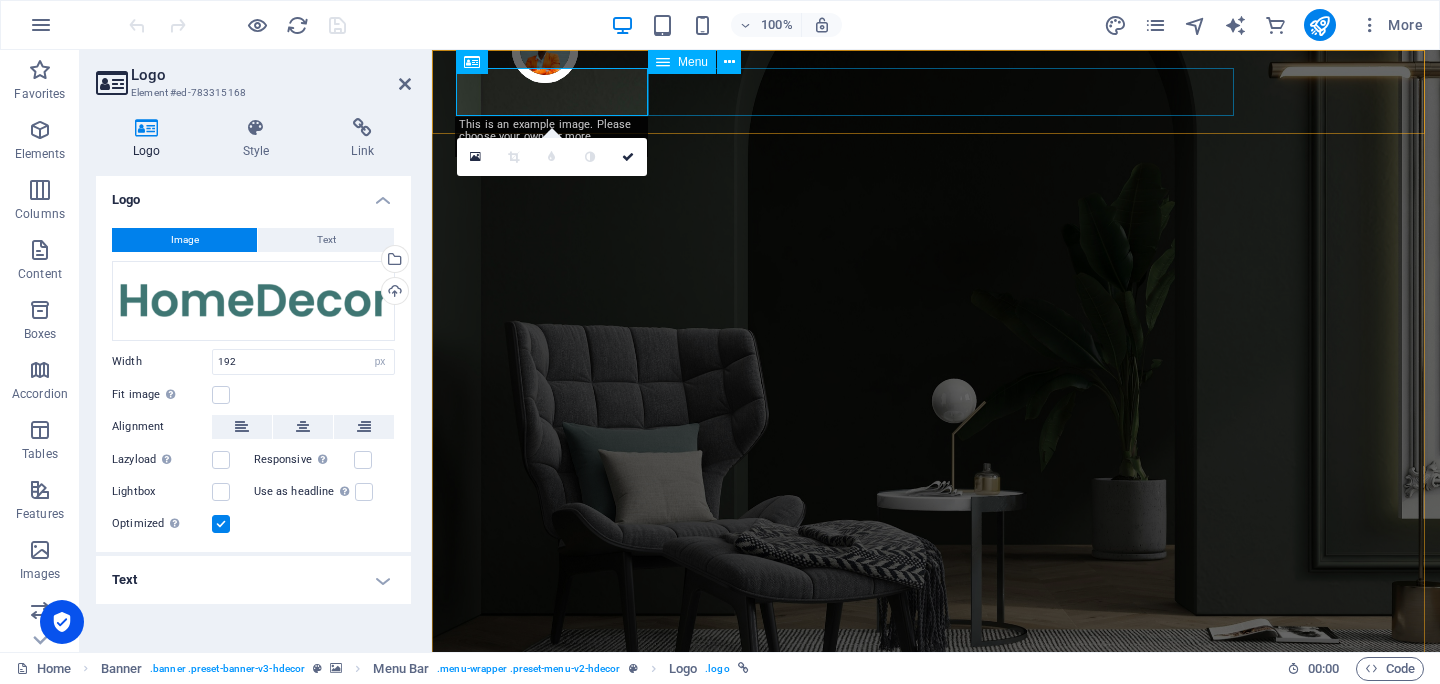 click on "Products About Us Testimonials Stores Contact" at bounding box center [936, 860] 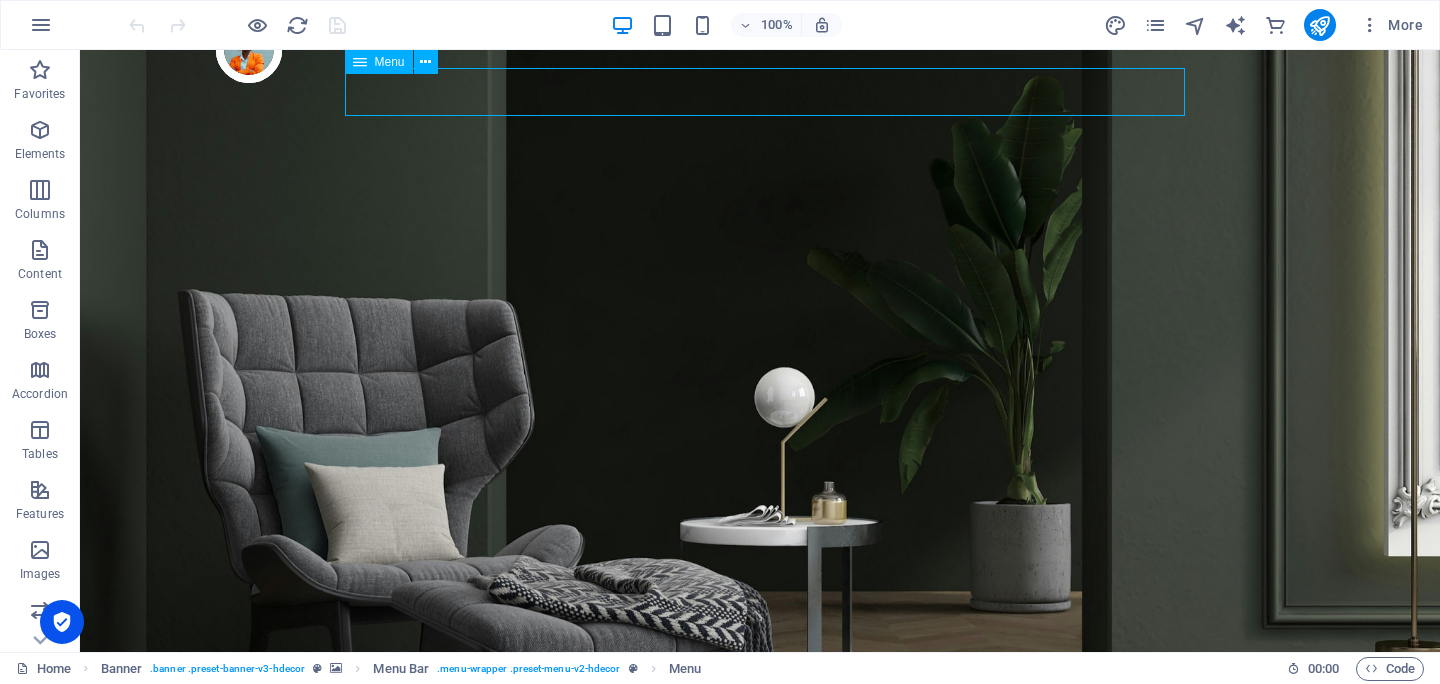 click on "Products About Us Testimonials Stores Contact" at bounding box center (760, 860) 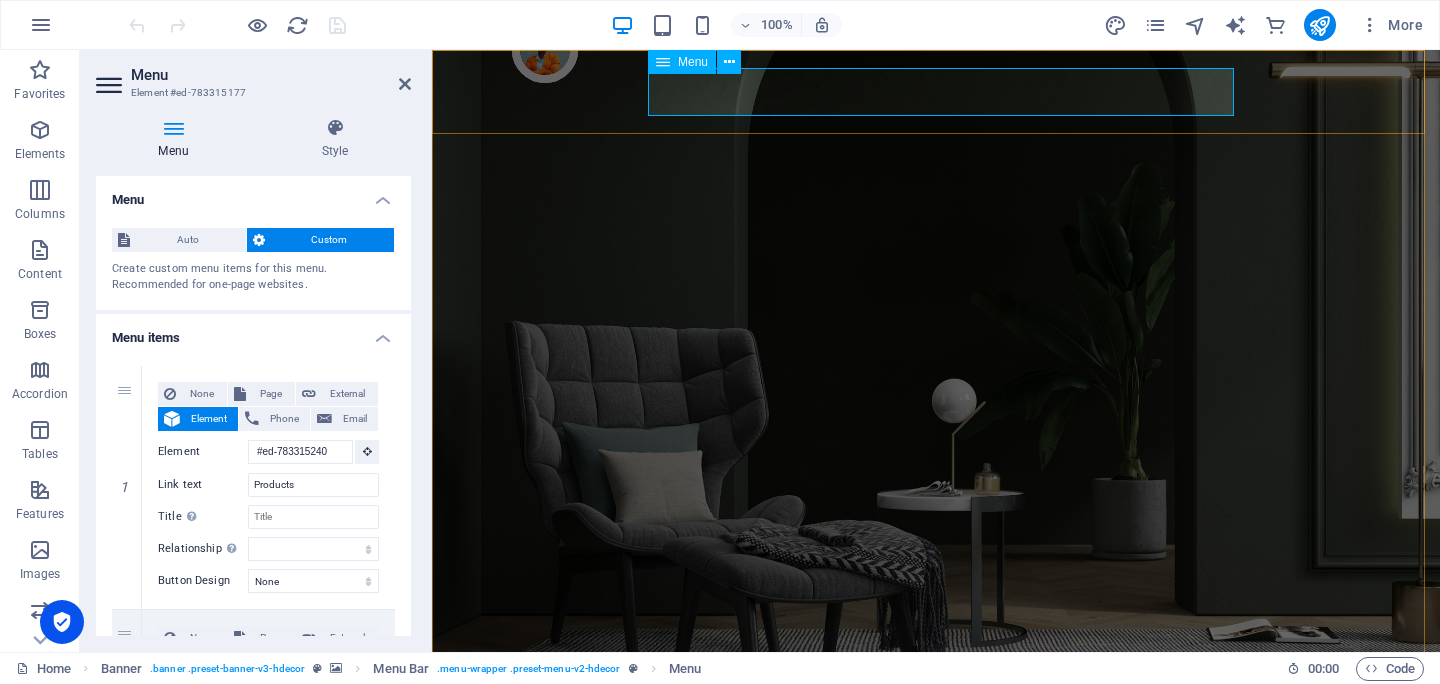 click on "Products About Us Testimonials Stores Contact" at bounding box center (936, 860) 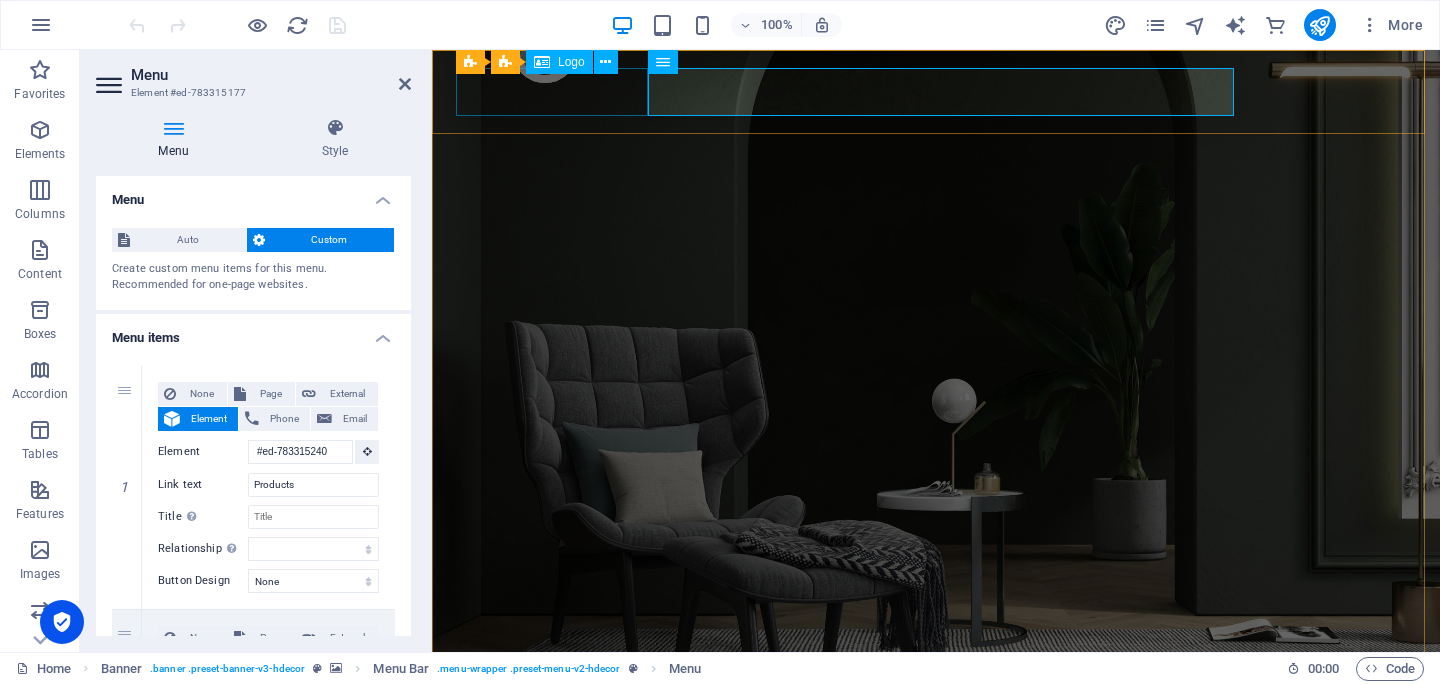 click at bounding box center (936, 812) 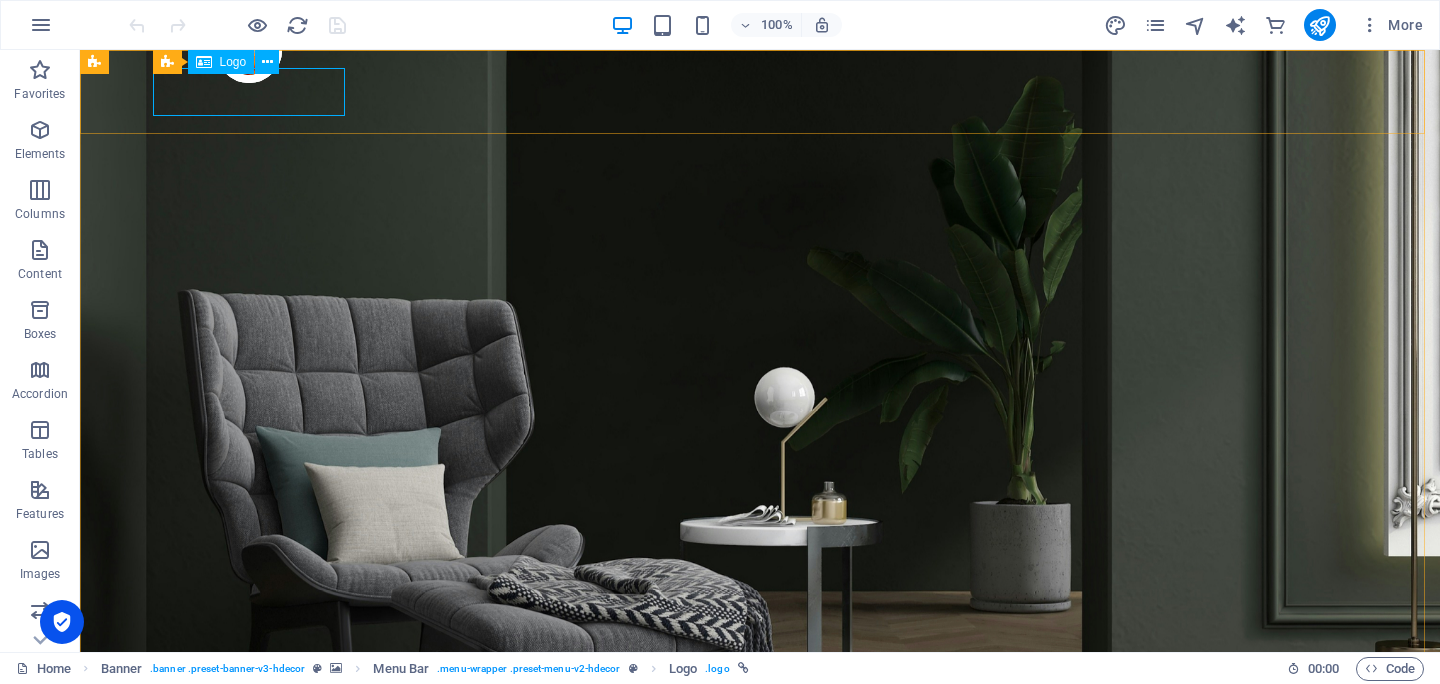 click on "Logo" at bounding box center [221, 62] 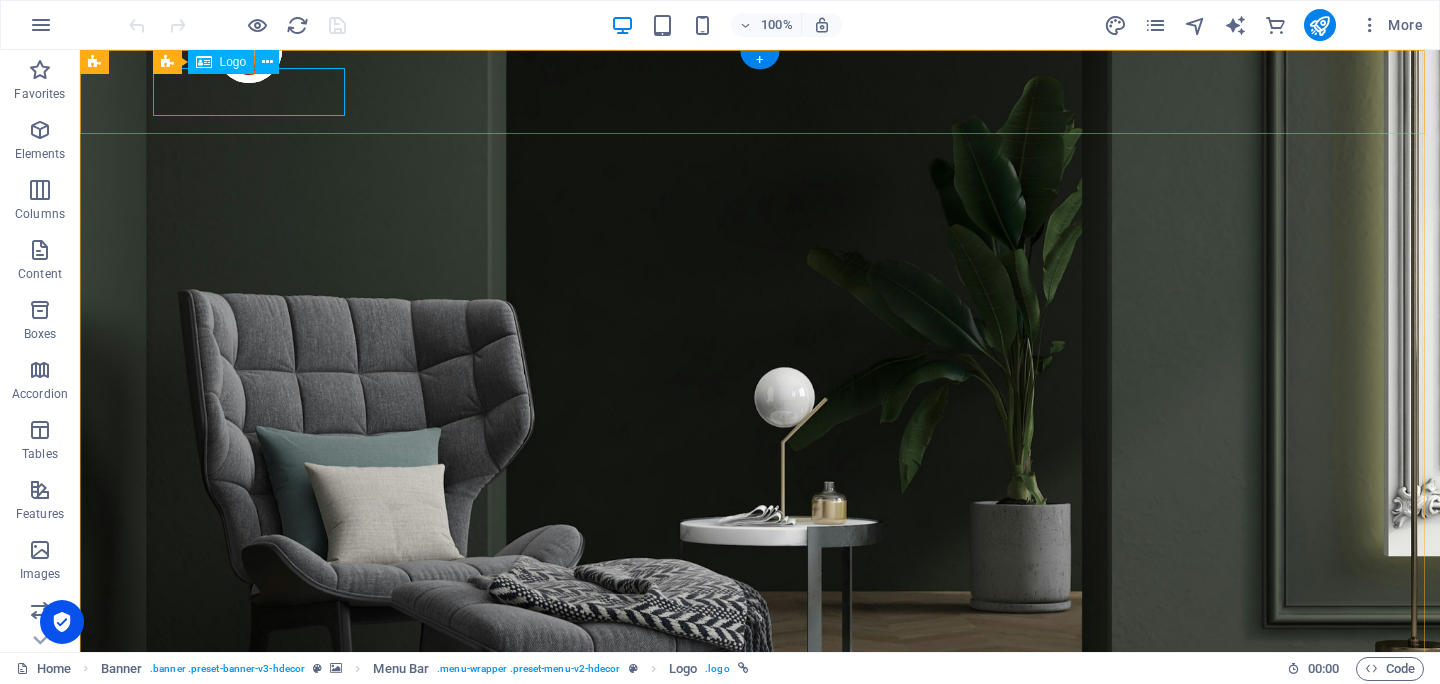 click at bounding box center (760, 812) 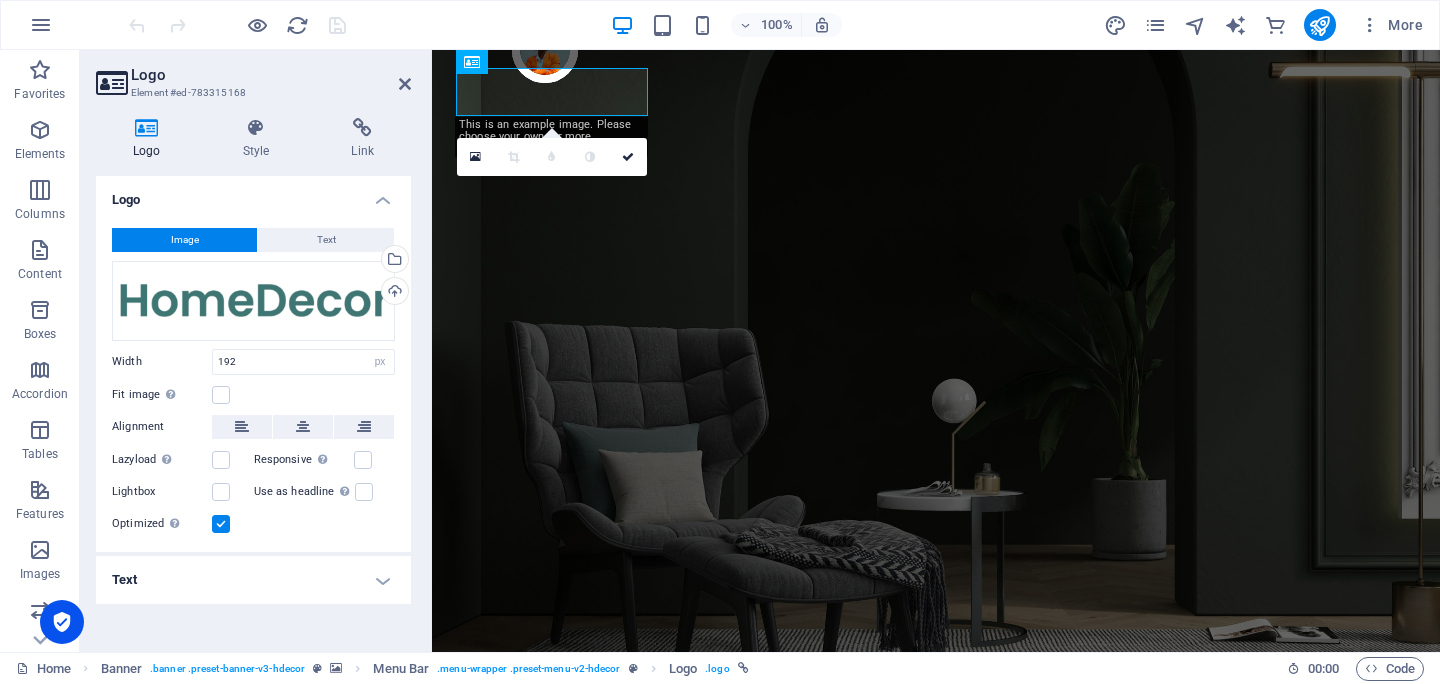 click on "Element #ed-783315168" at bounding box center (251, 93) 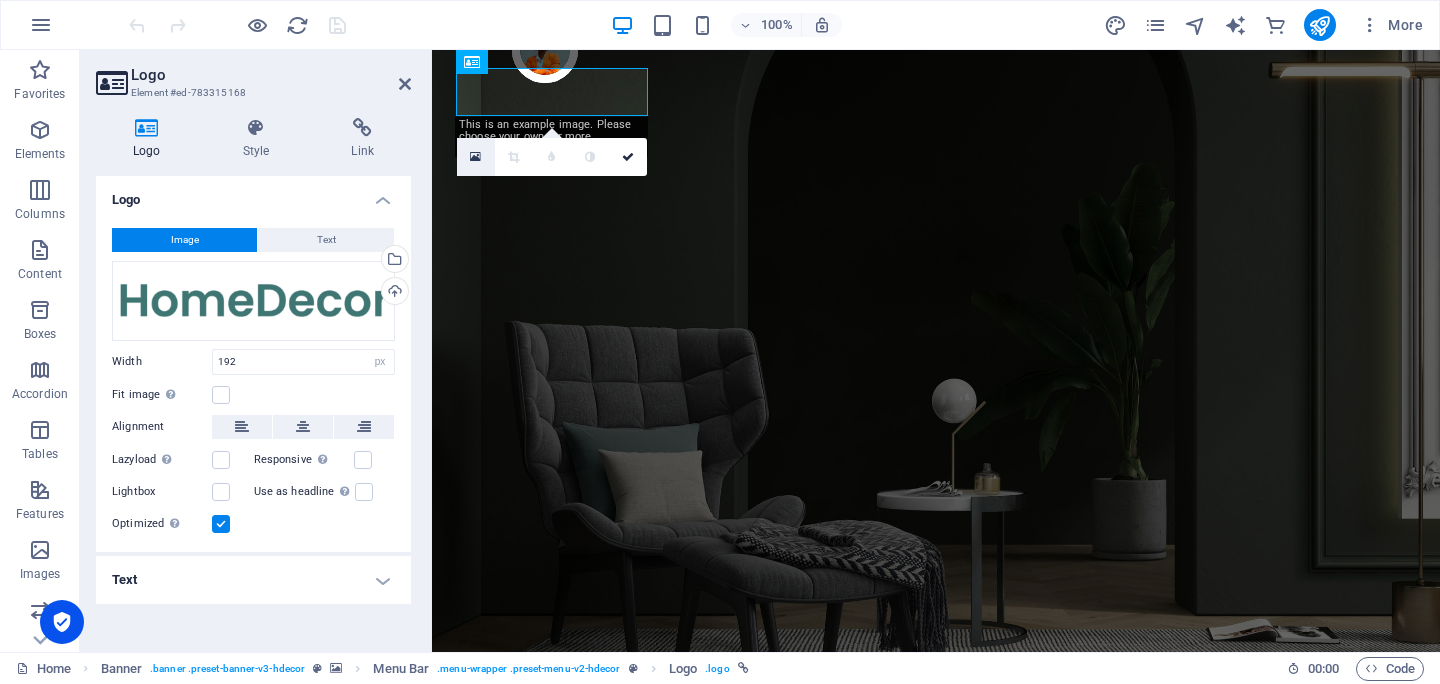 click at bounding box center [476, 157] 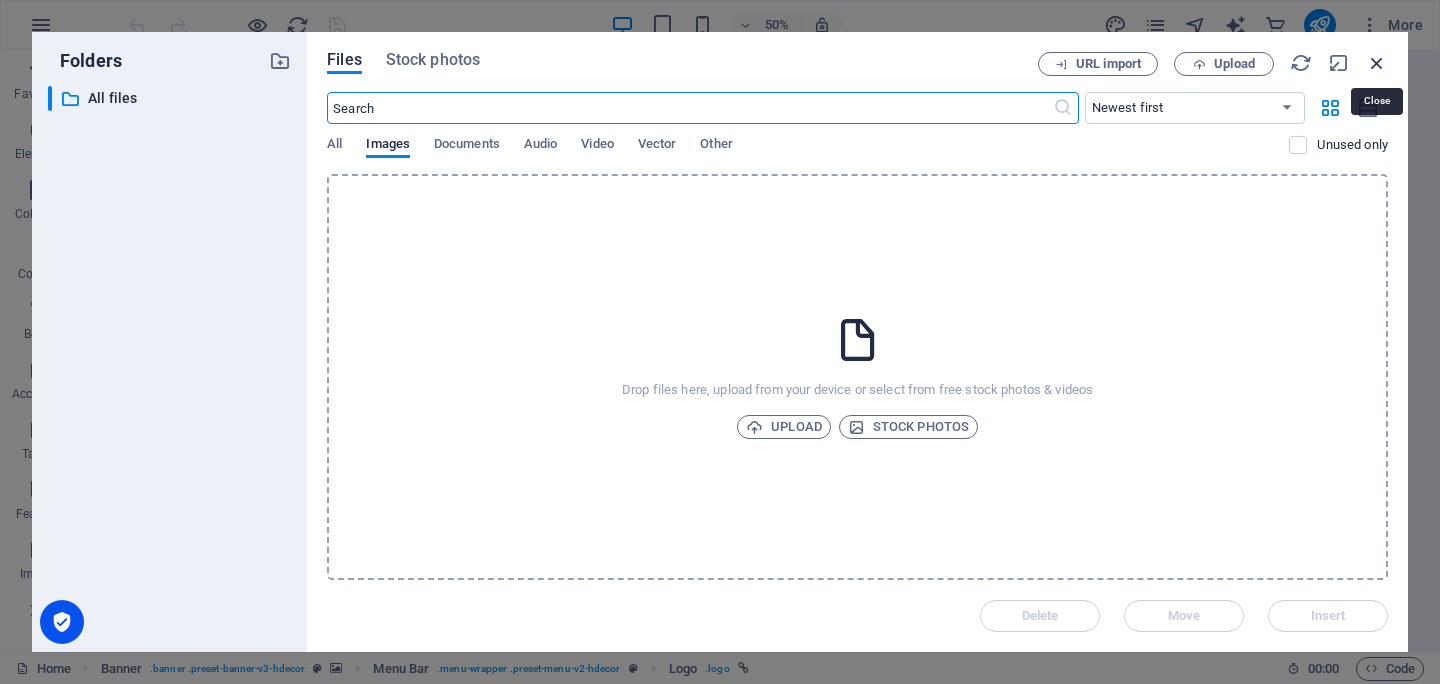 click at bounding box center (1377, 63) 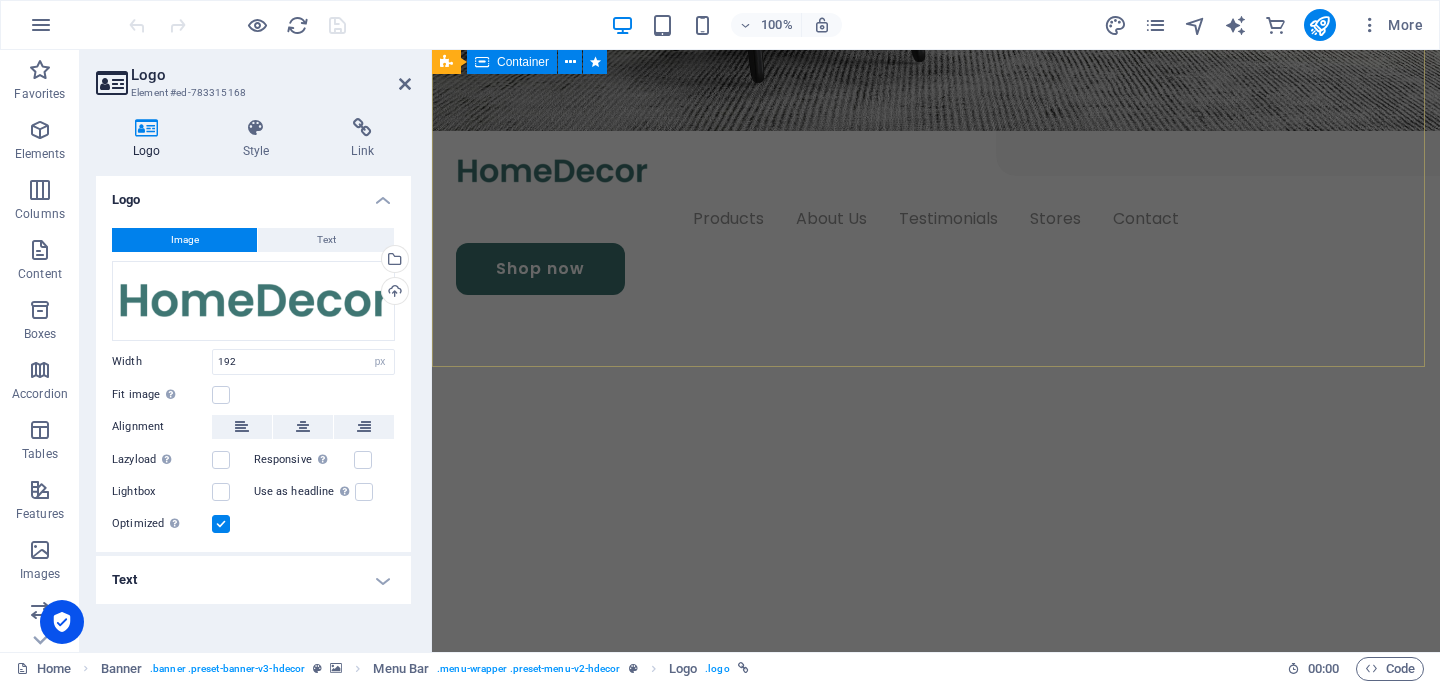 scroll, scrollTop: 816, scrollLeft: 0, axis: vertical 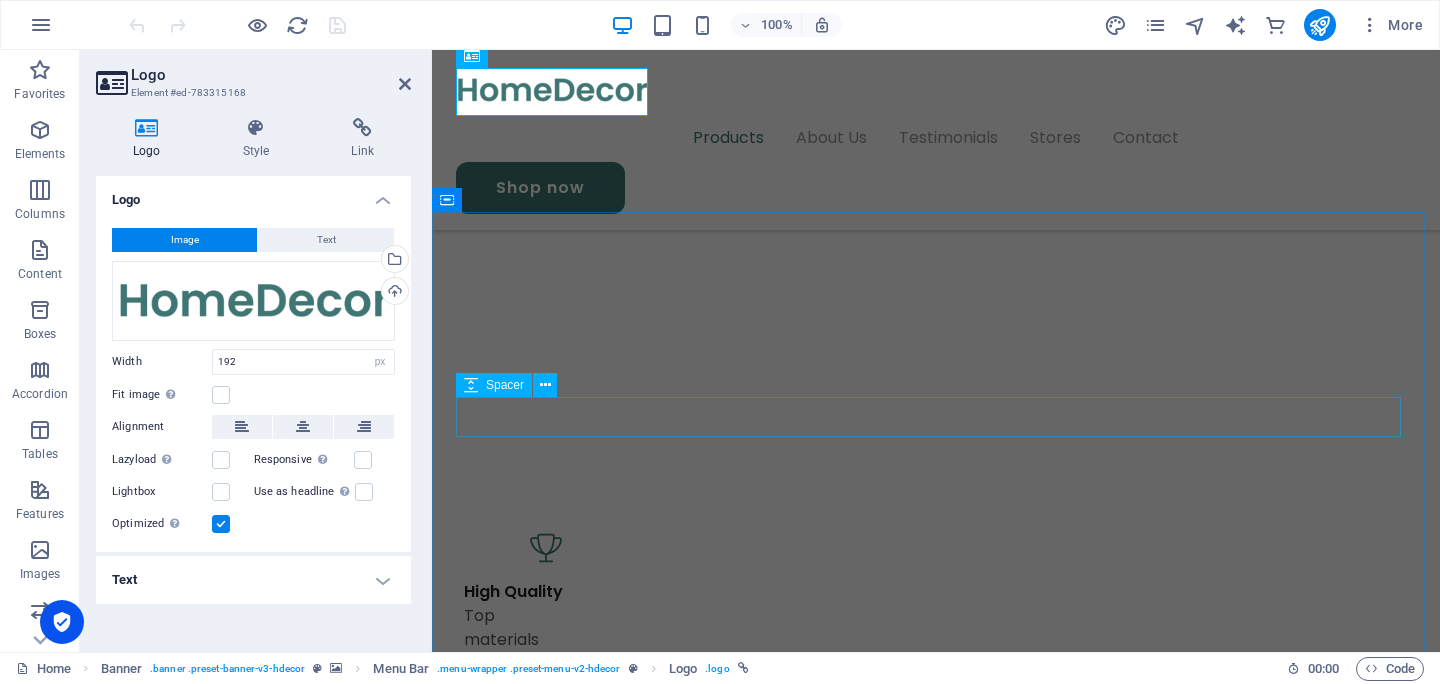 click at bounding box center (936, 1513) 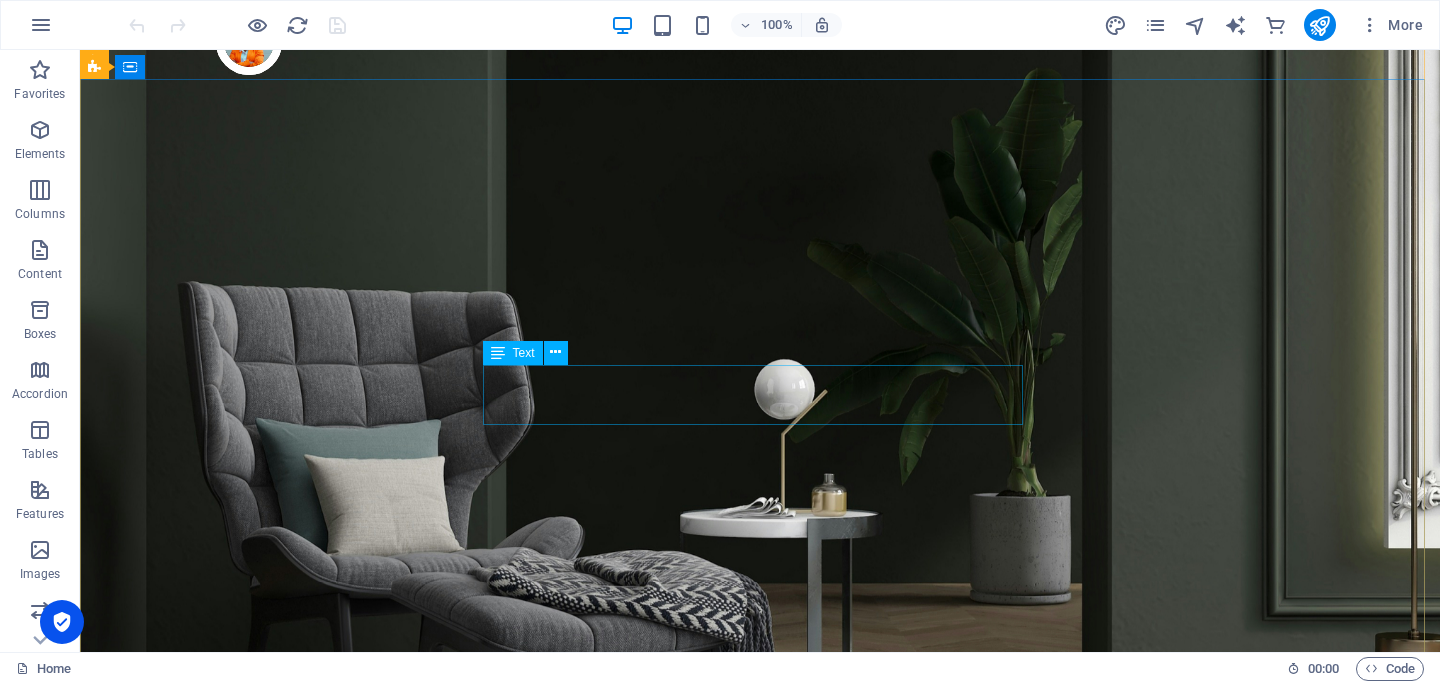 scroll, scrollTop: 0, scrollLeft: 0, axis: both 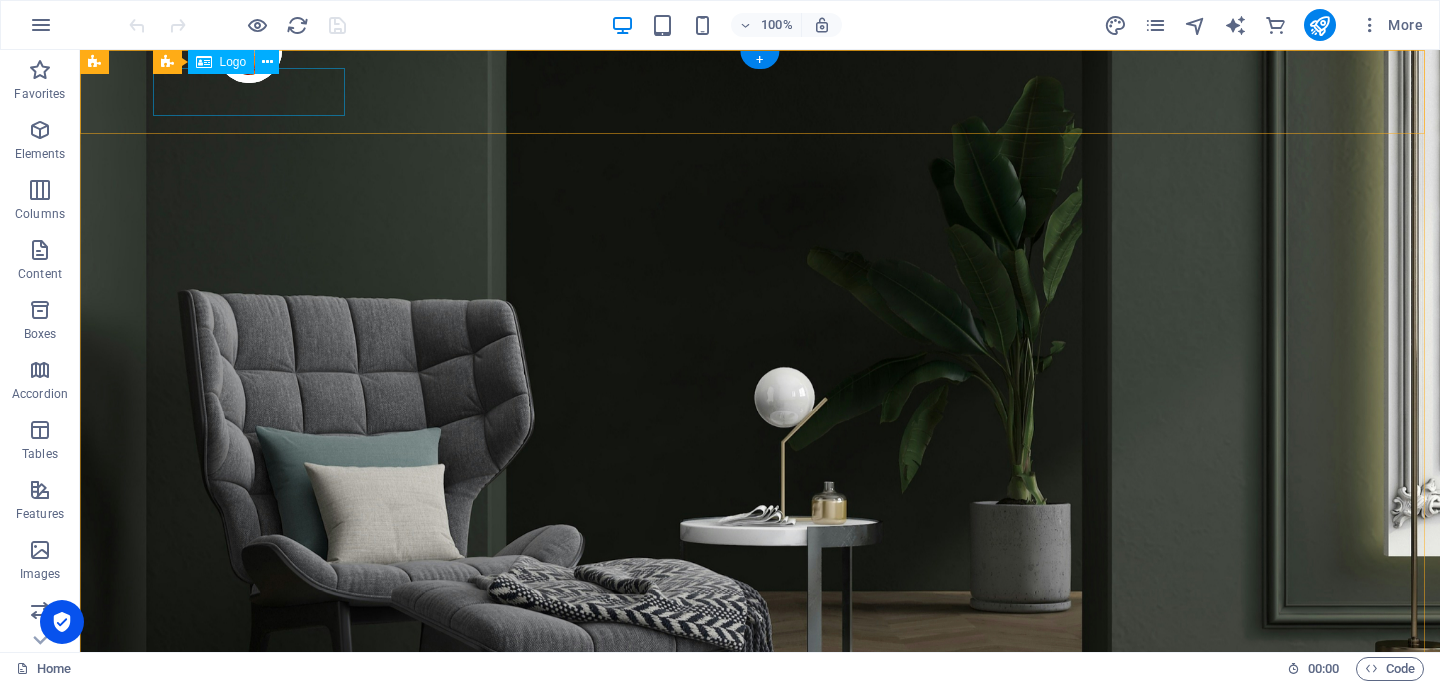 click at bounding box center [760, 812] 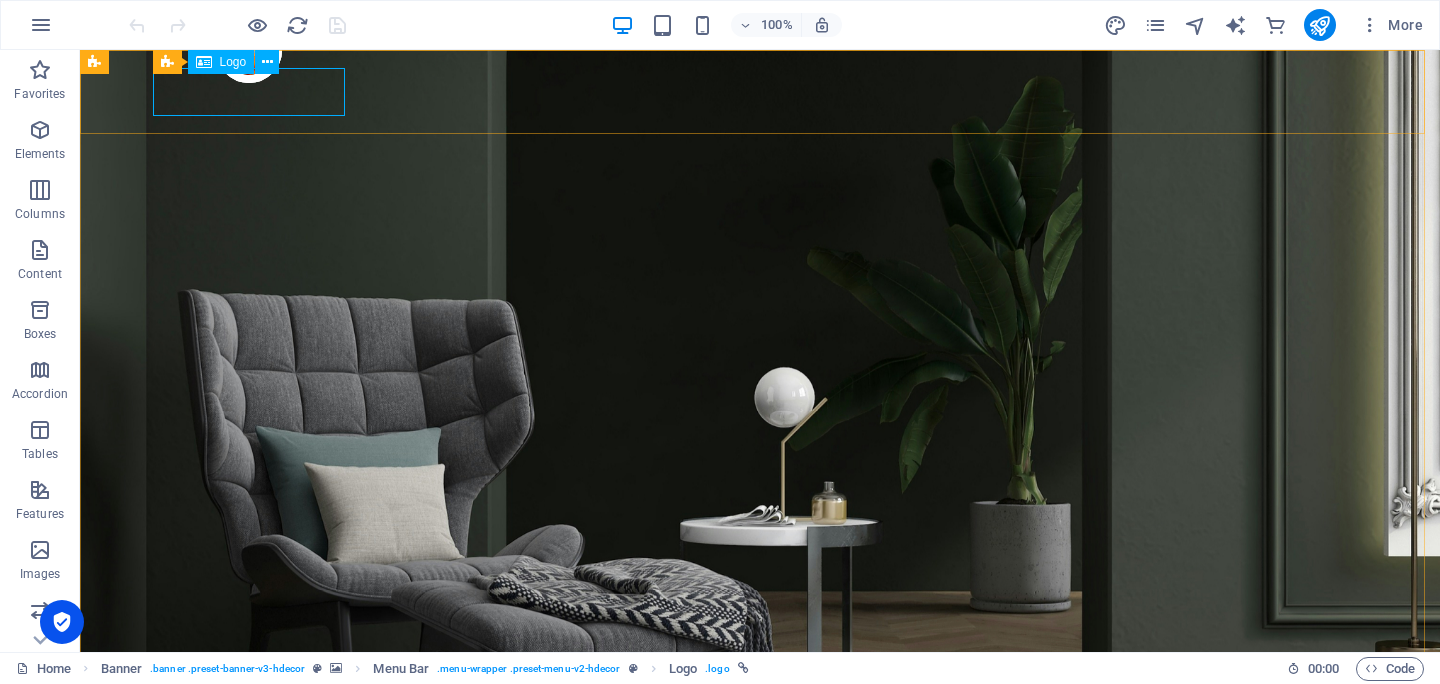 click on "Logo" at bounding box center [221, 62] 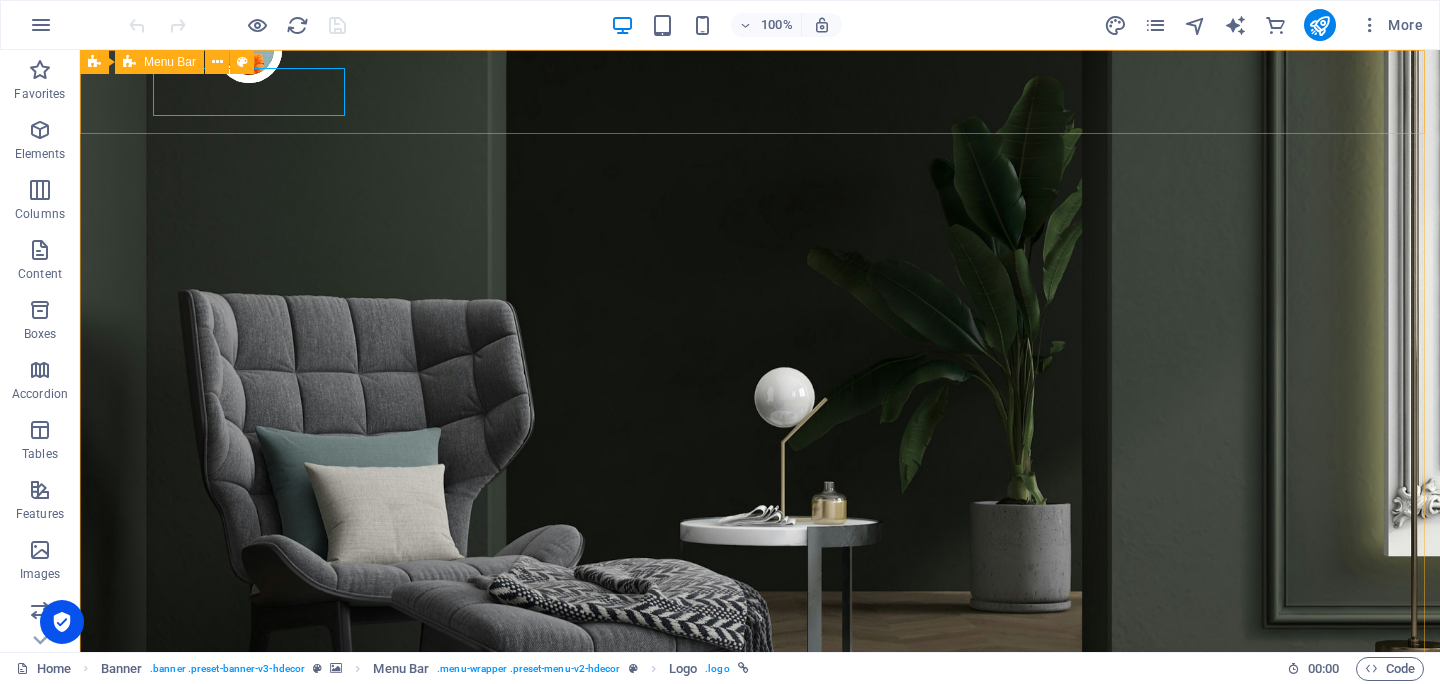 click on "Menu Bar" at bounding box center (170, 62) 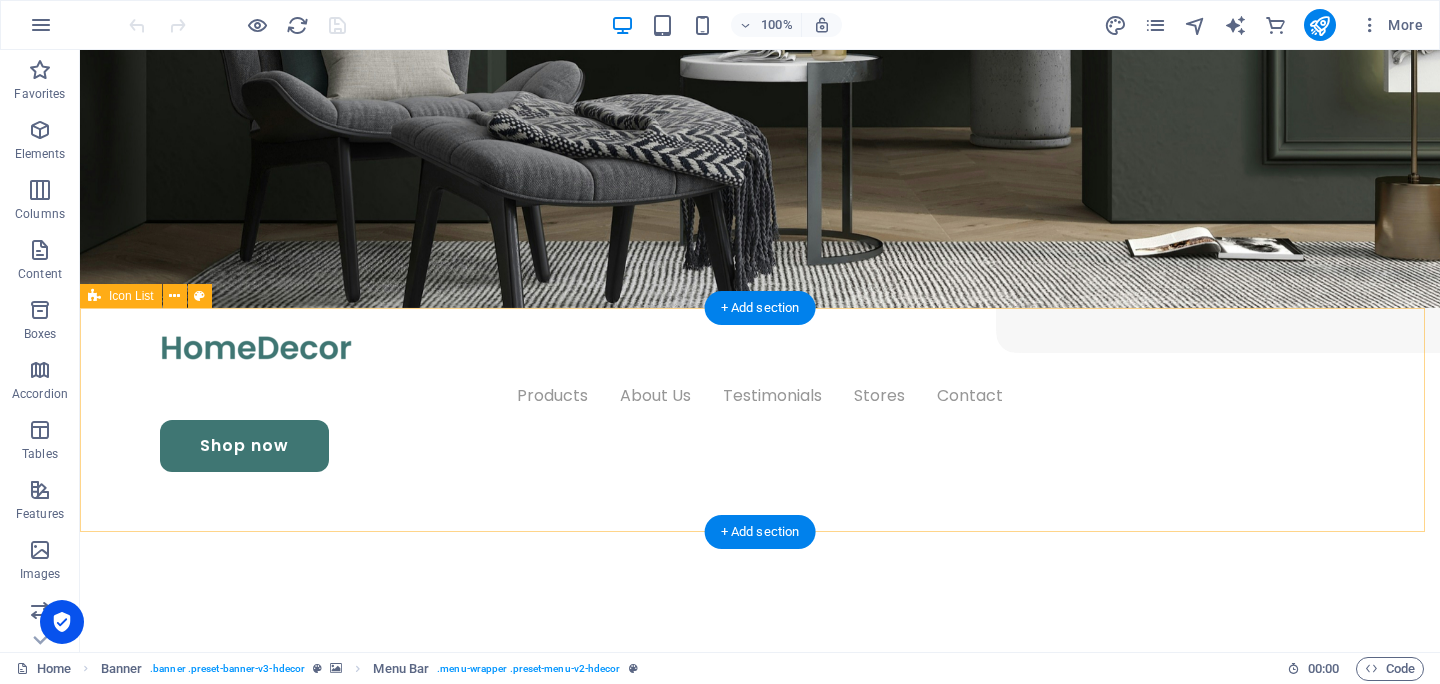 scroll, scrollTop: 0, scrollLeft: 0, axis: both 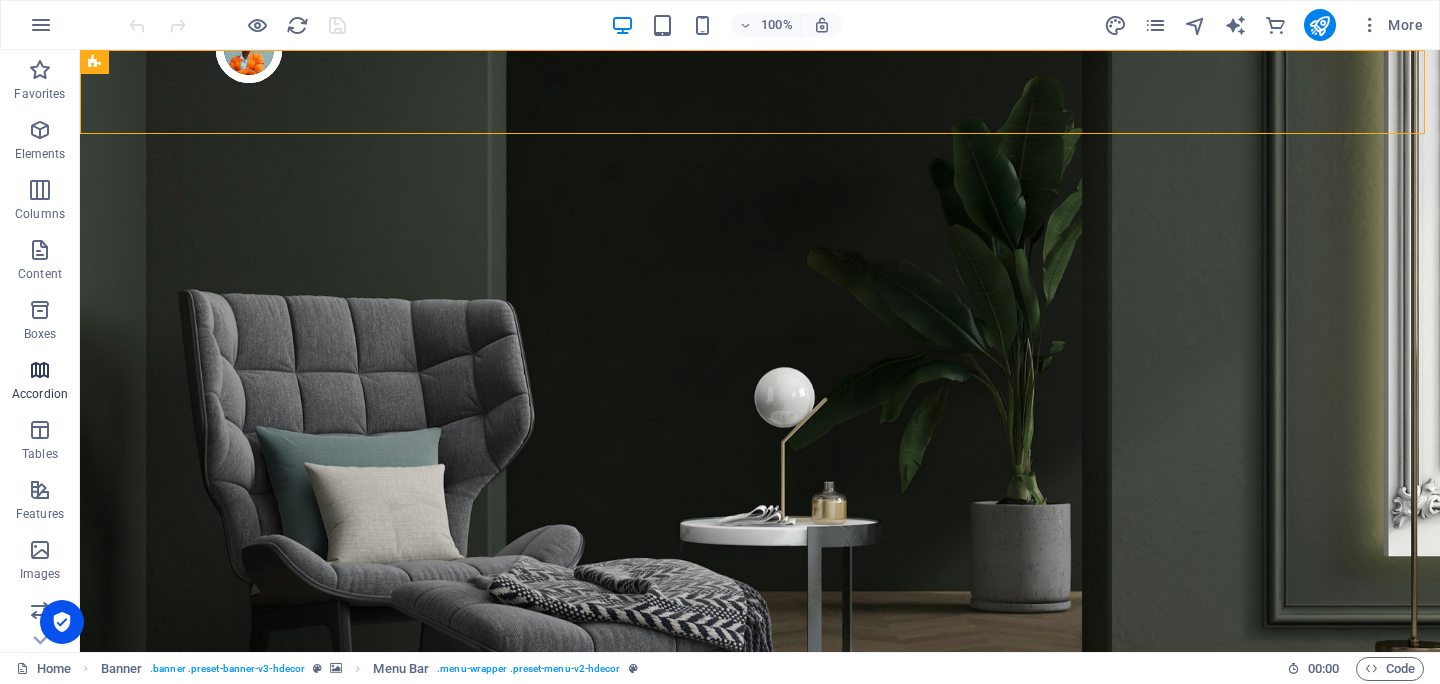 click at bounding box center [40, 370] 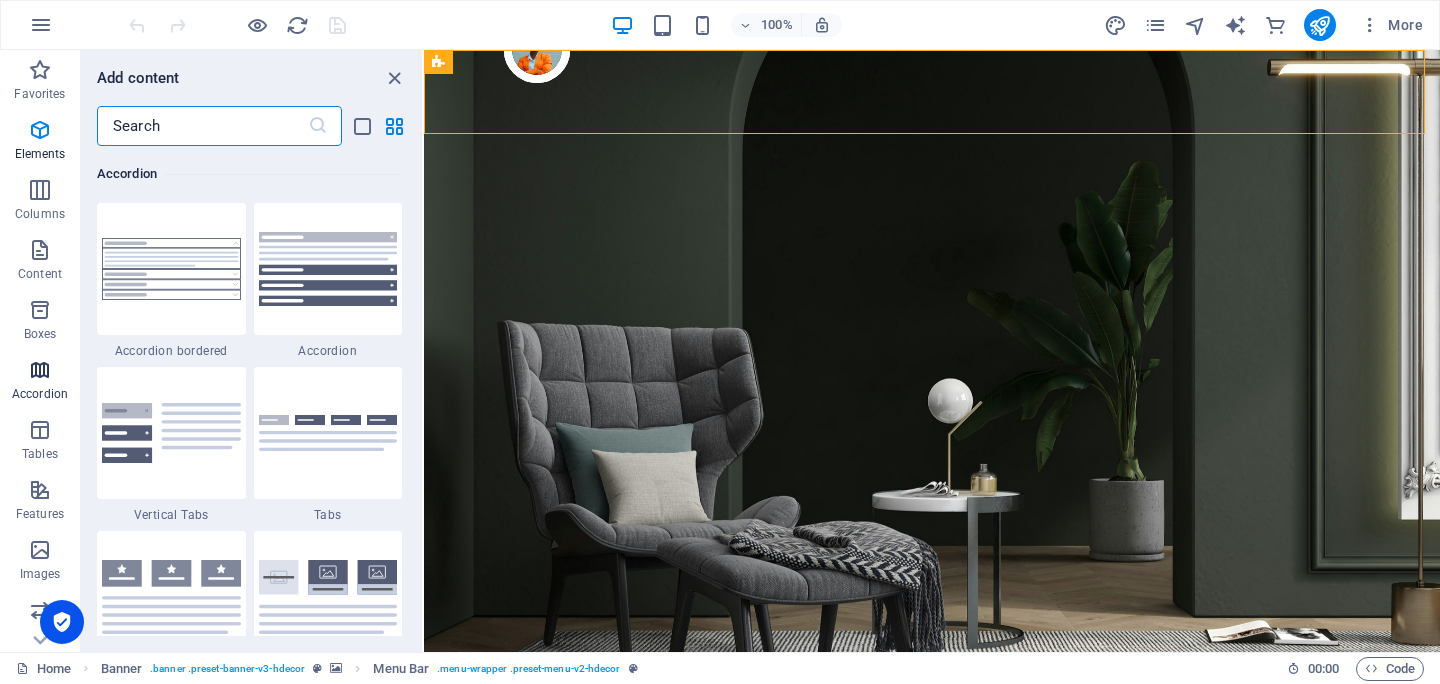 scroll, scrollTop: 6221, scrollLeft: 0, axis: vertical 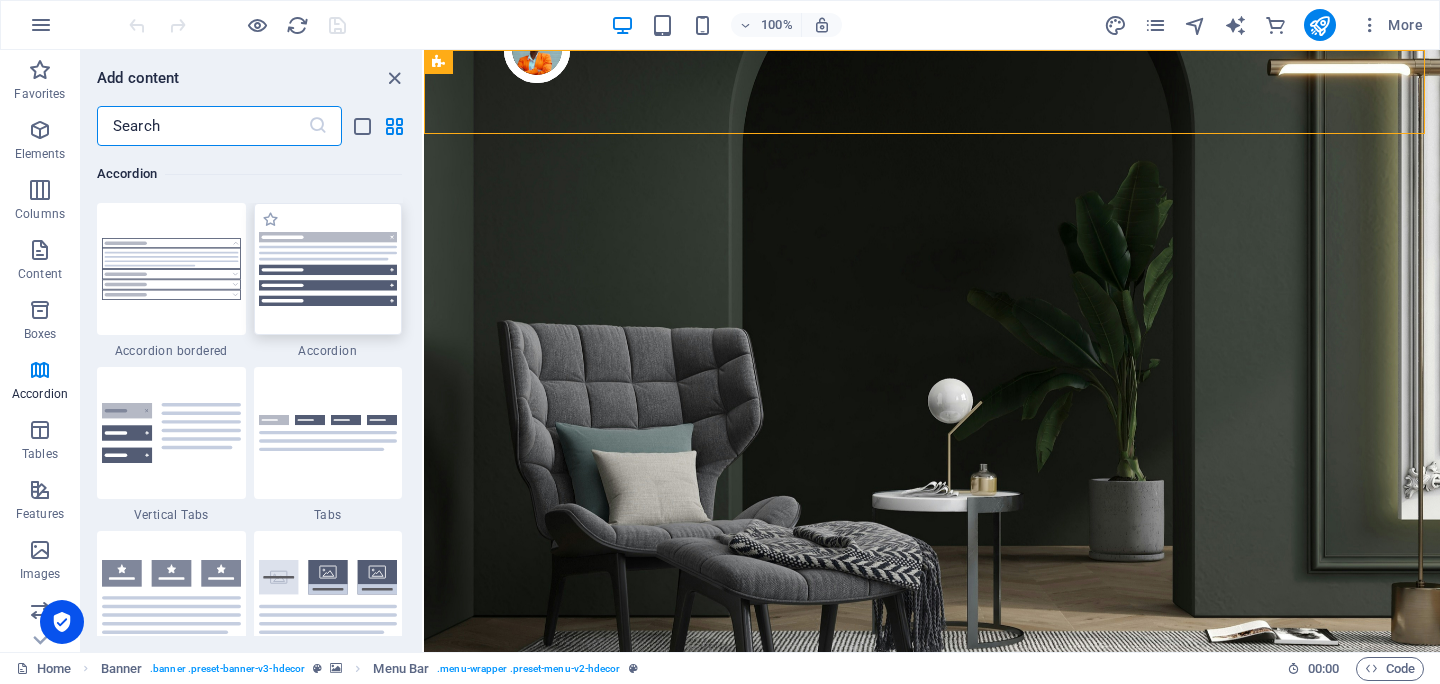click at bounding box center (328, 269) 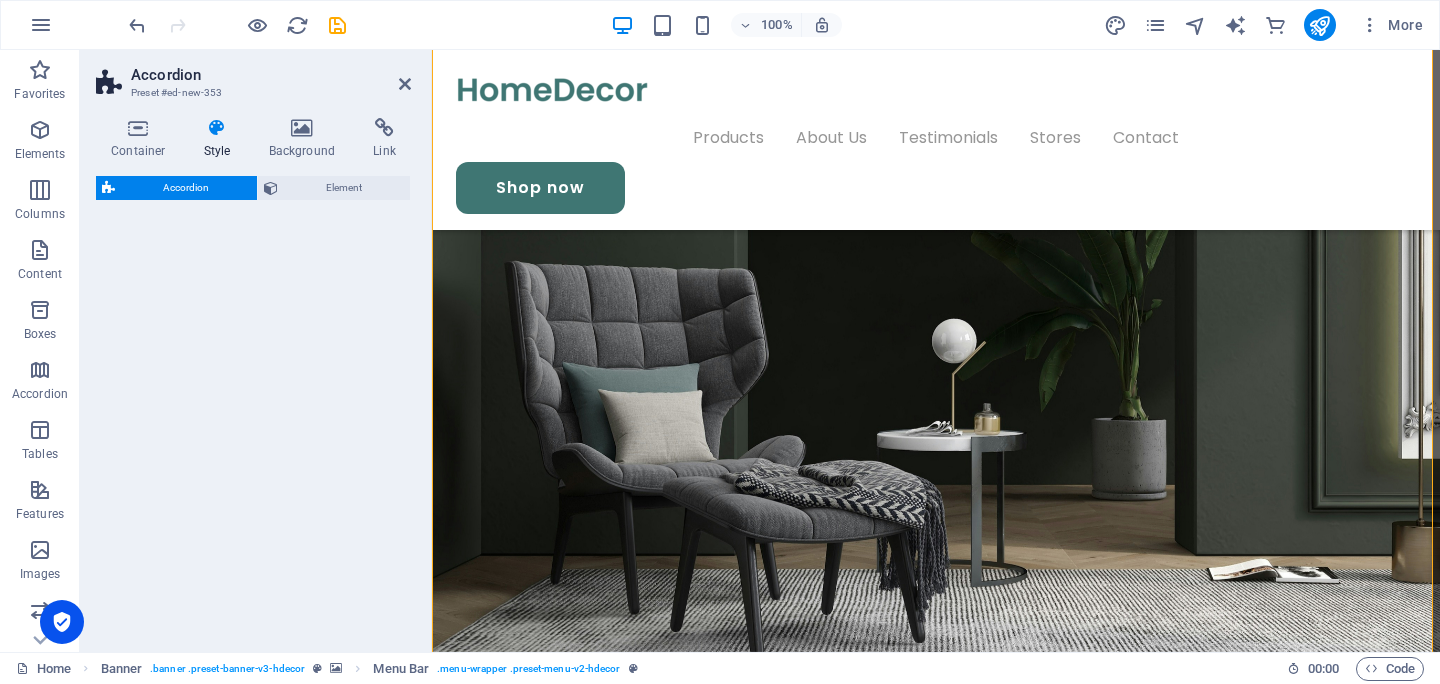 select on "rem" 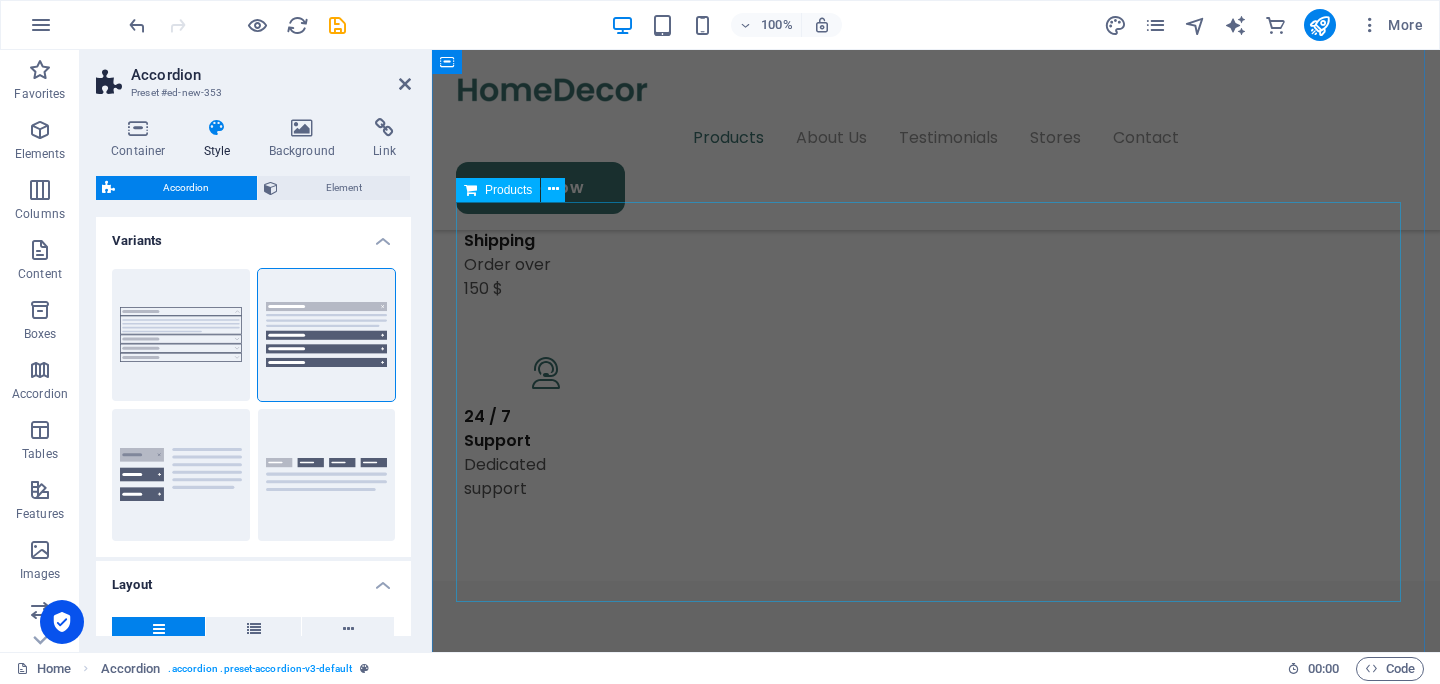 scroll, scrollTop: 3031, scrollLeft: 0, axis: vertical 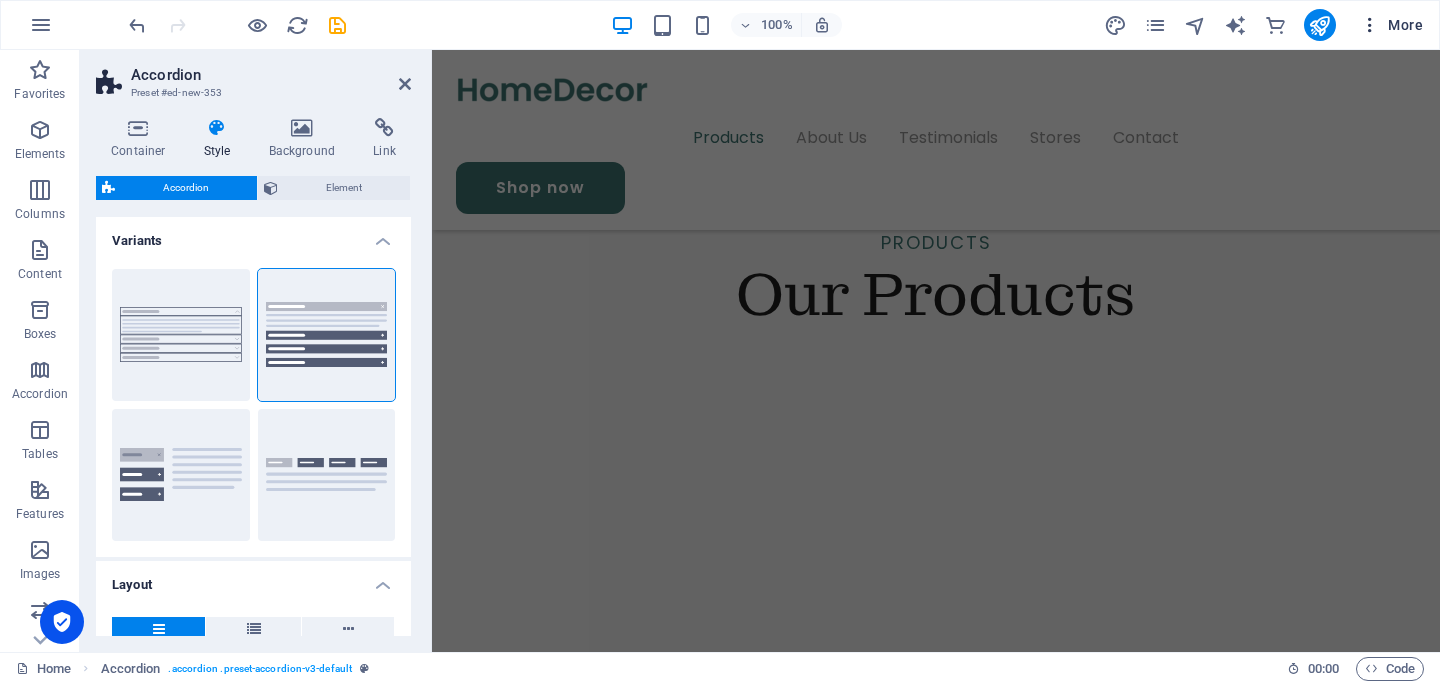 click on "More" at bounding box center (1391, 25) 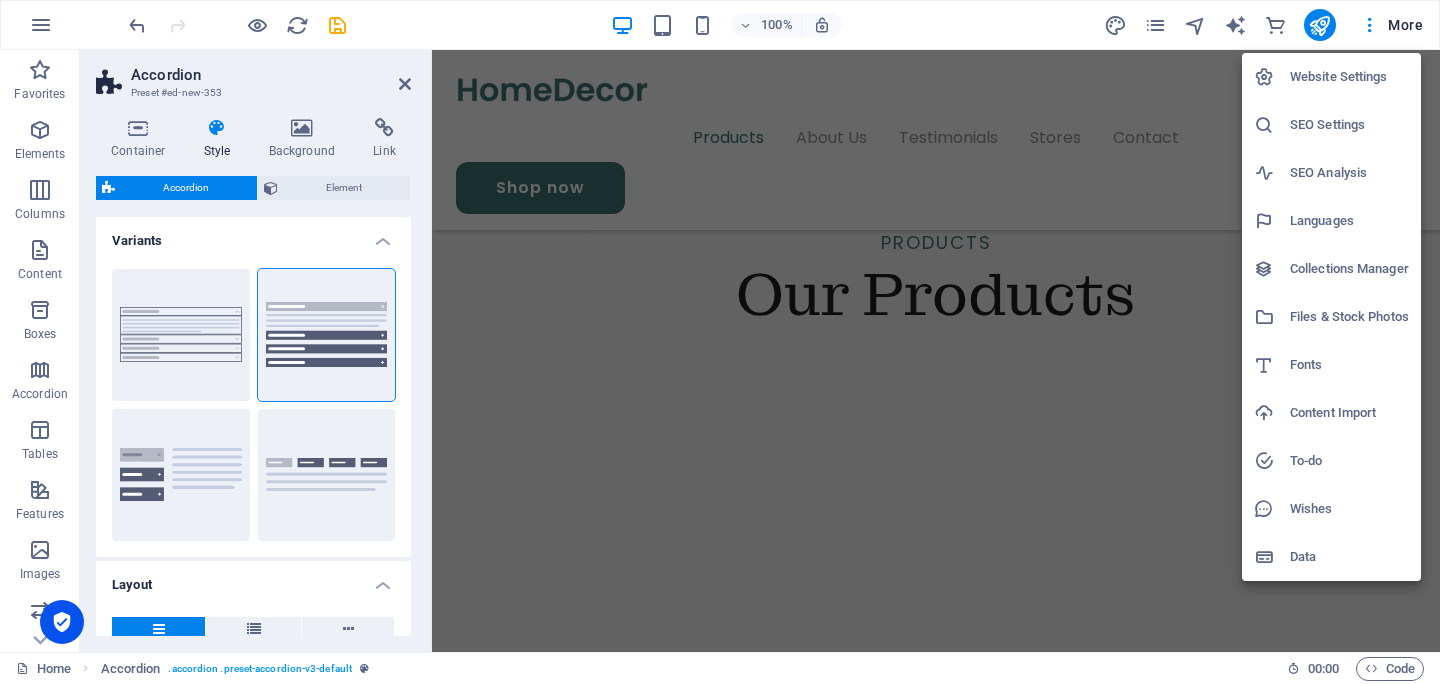 click on "SEO Settings" at bounding box center (1349, 125) 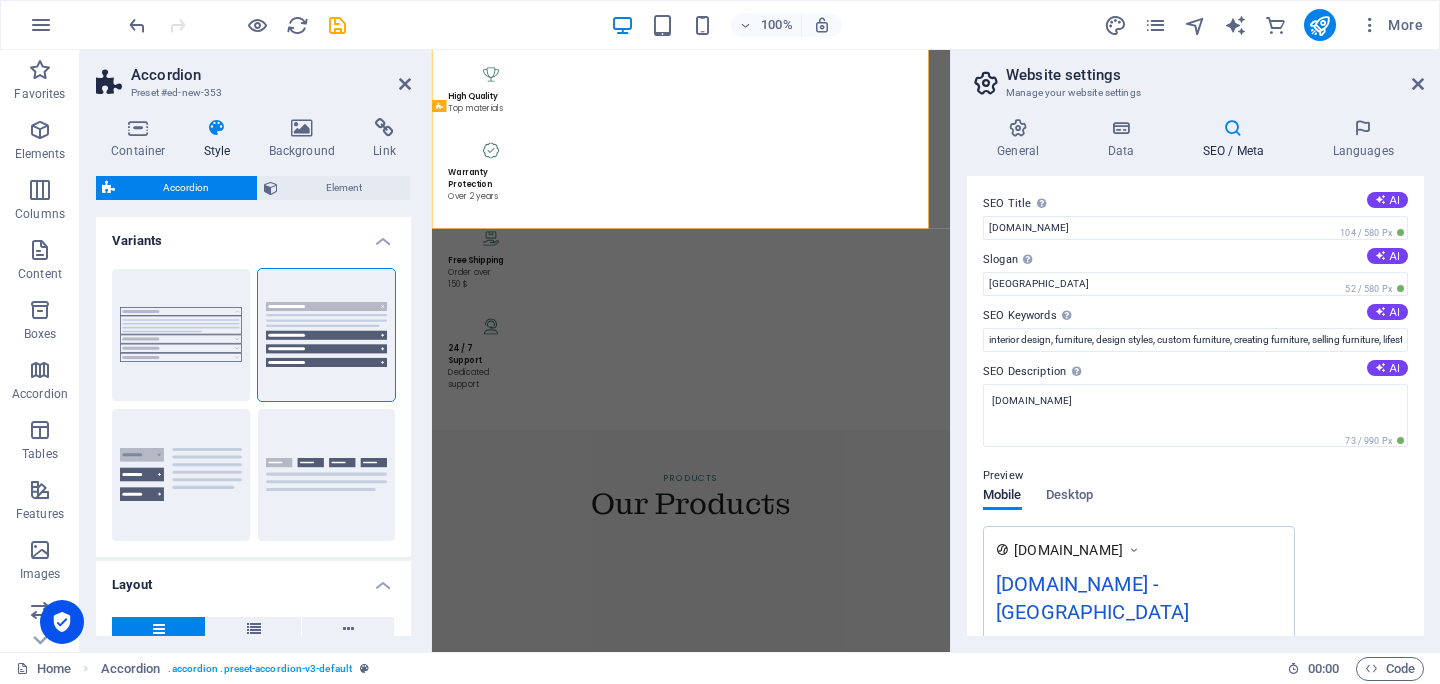 scroll, scrollTop: 1321, scrollLeft: 0, axis: vertical 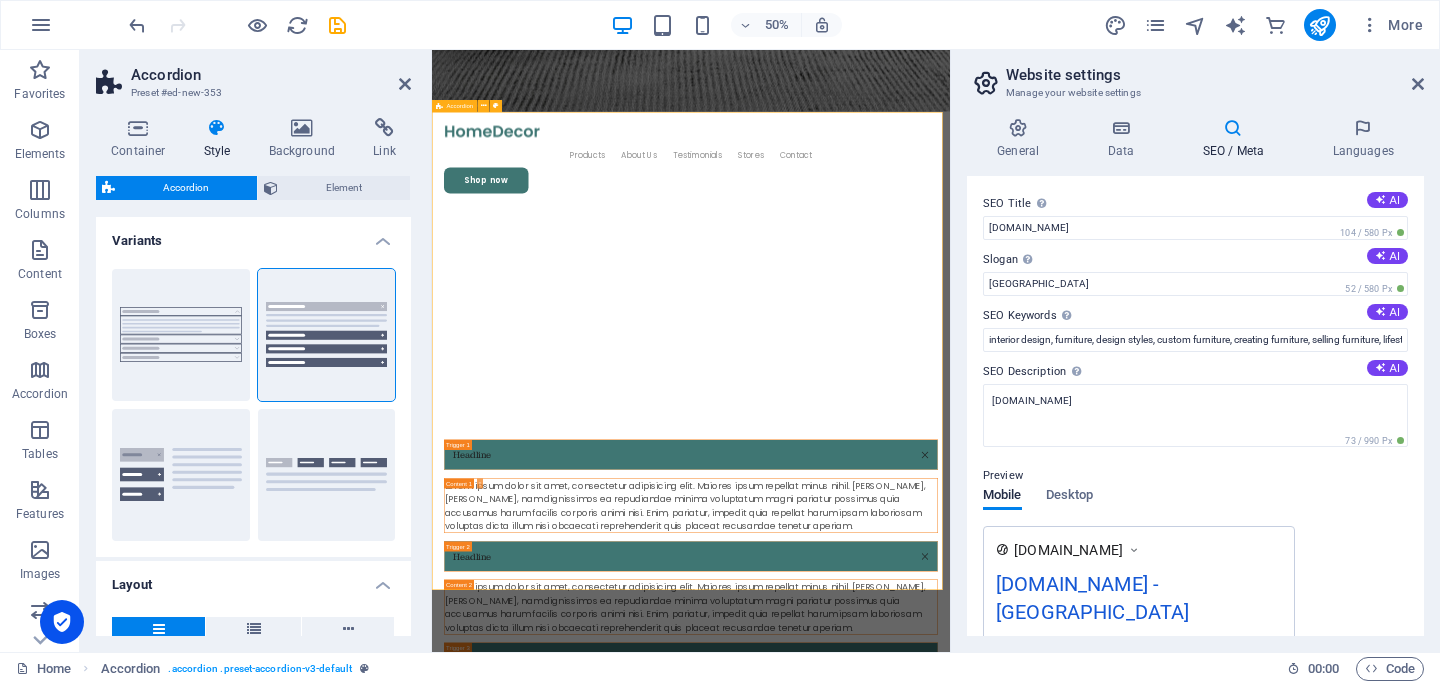 click on "Accordion" at bounding box center (454, 106) 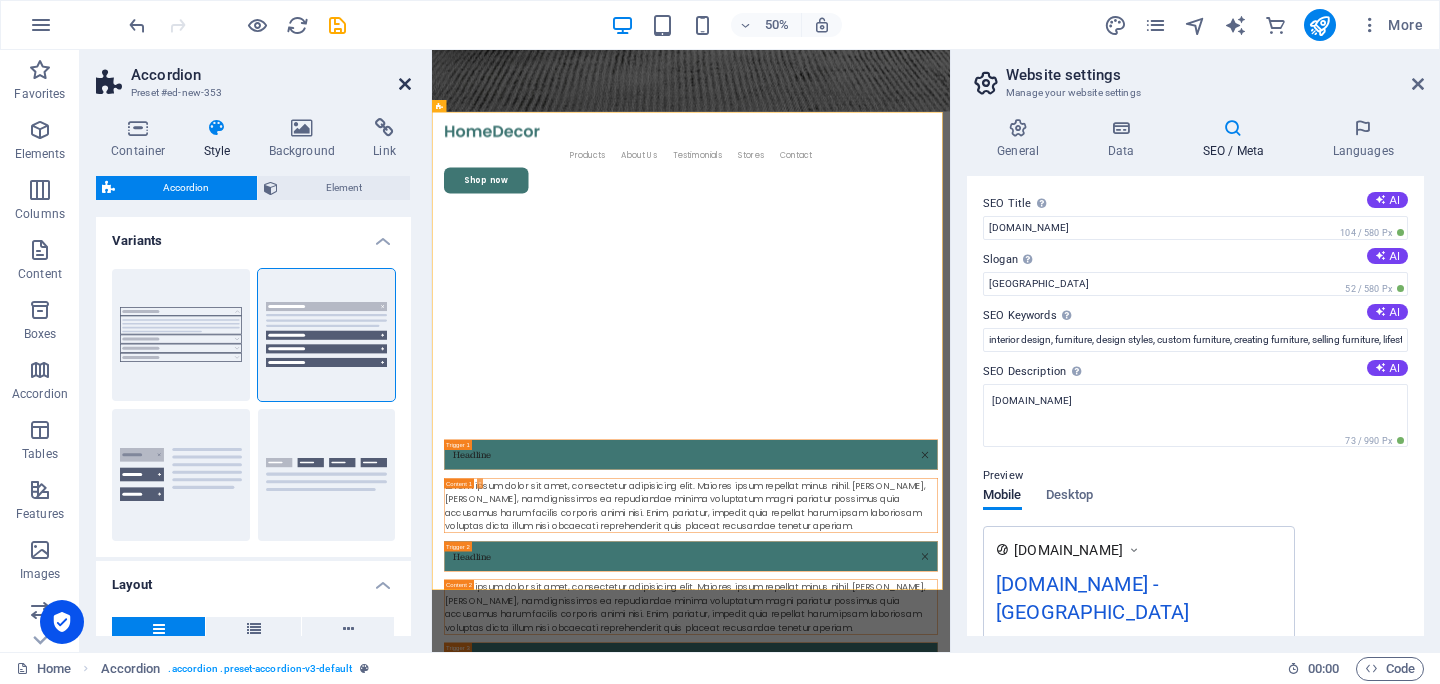 click at bounding box center [405, 84] 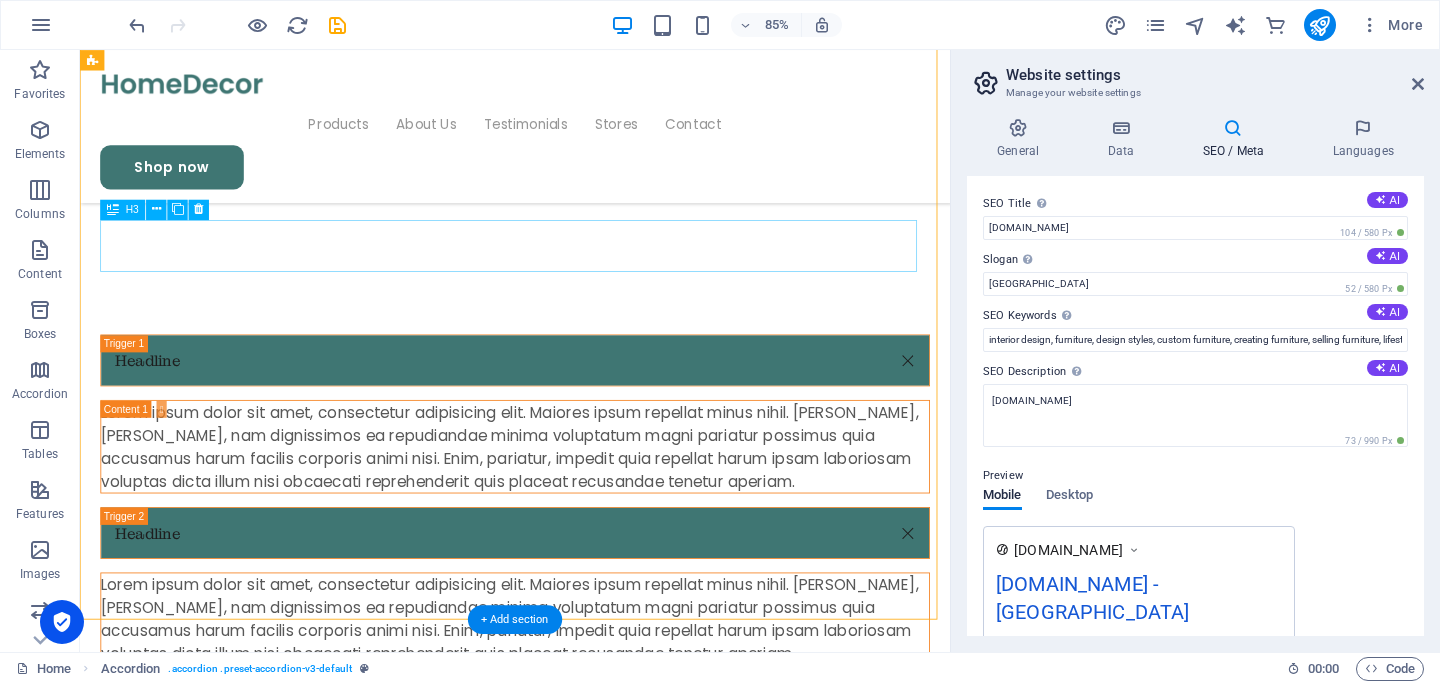 scroll, scrollTop: 974, scrollLeft: 0, axis: vertical 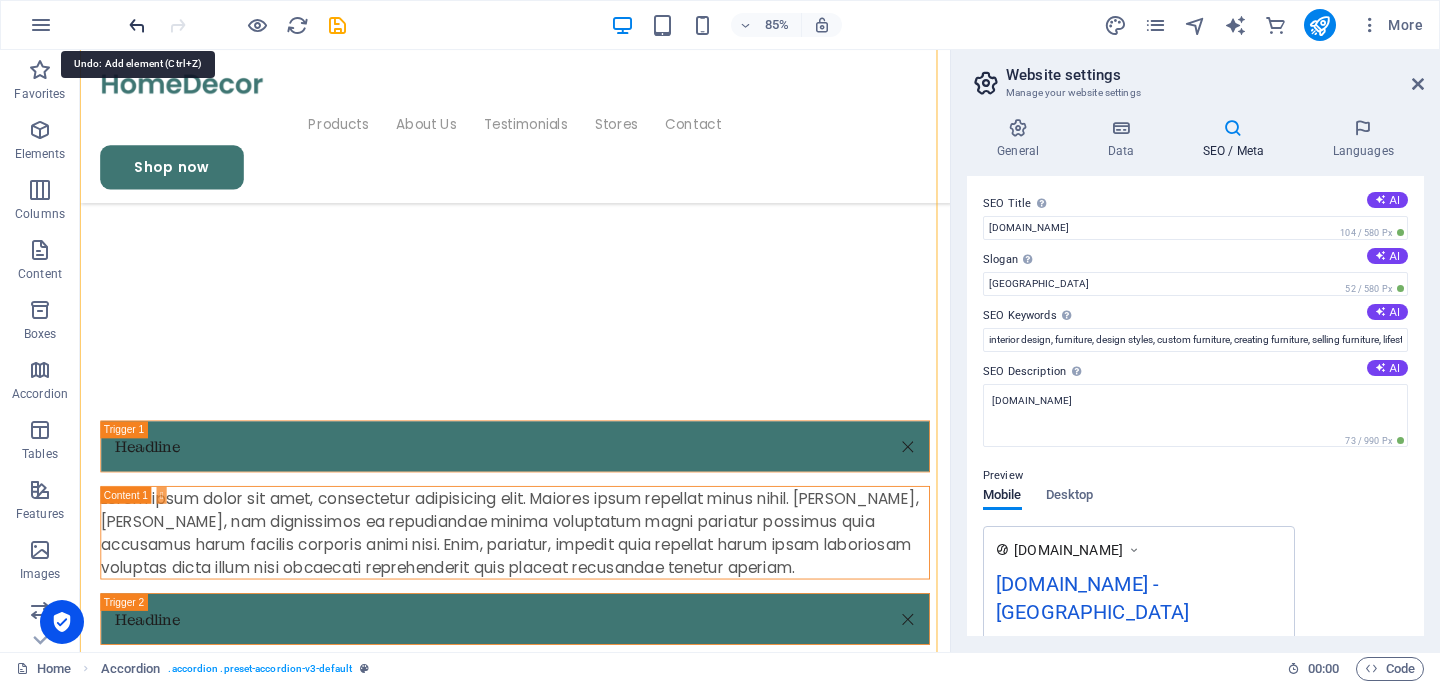 click at bounding box center [137, 25] 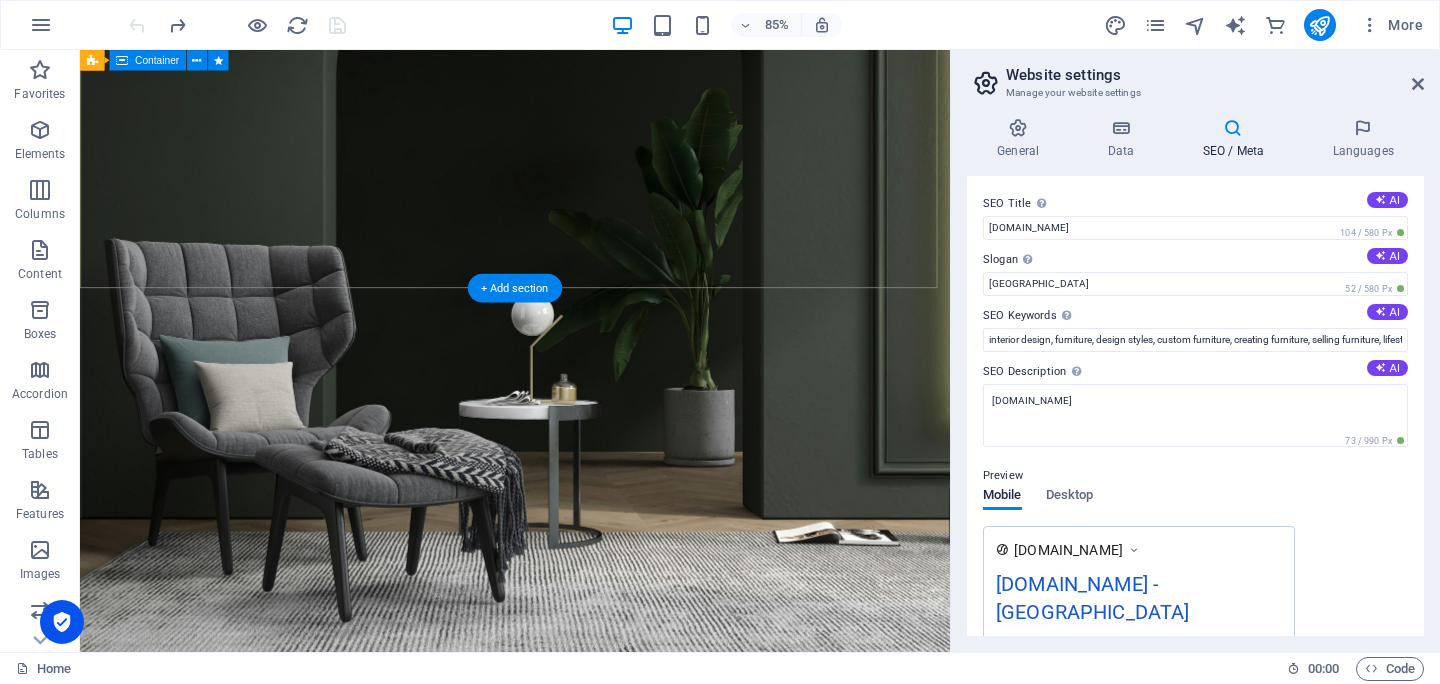 scroll, scrollTop: 0, scrollLeft: 0, axis: both 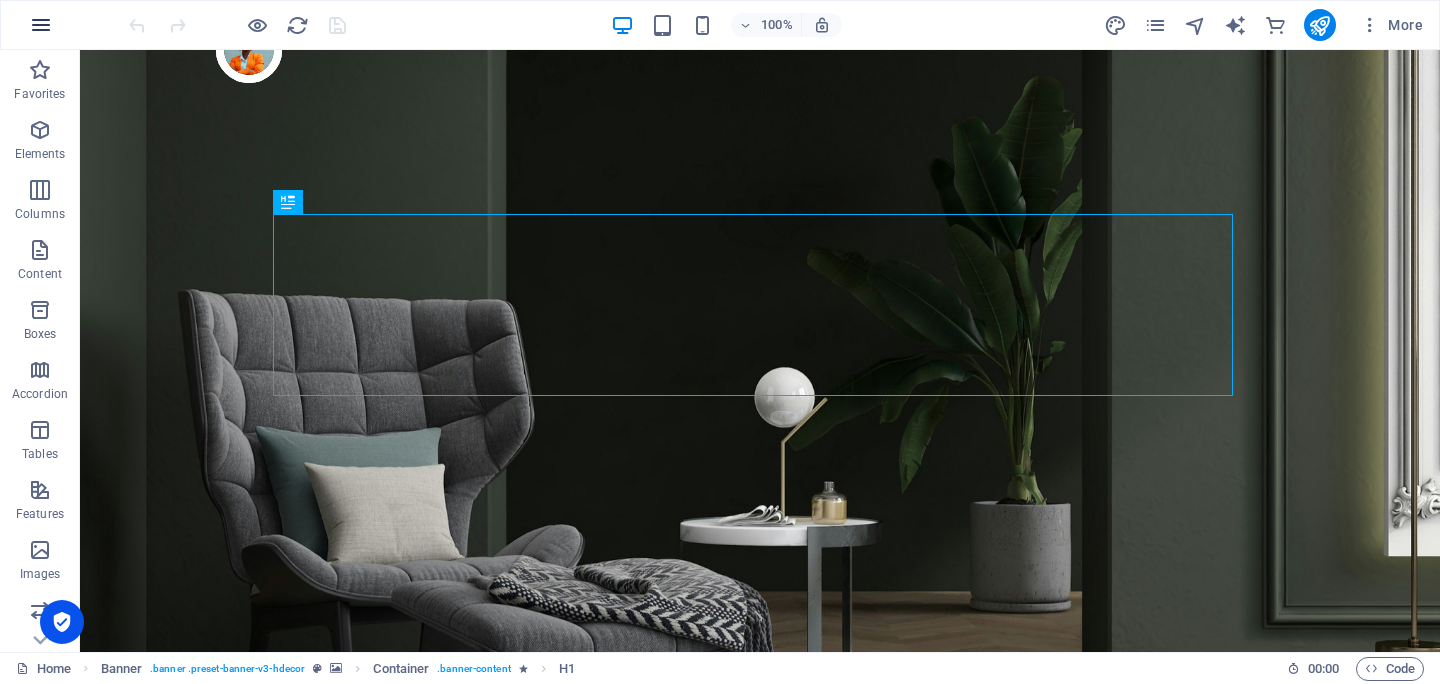 click at bounding box center [41, 25] 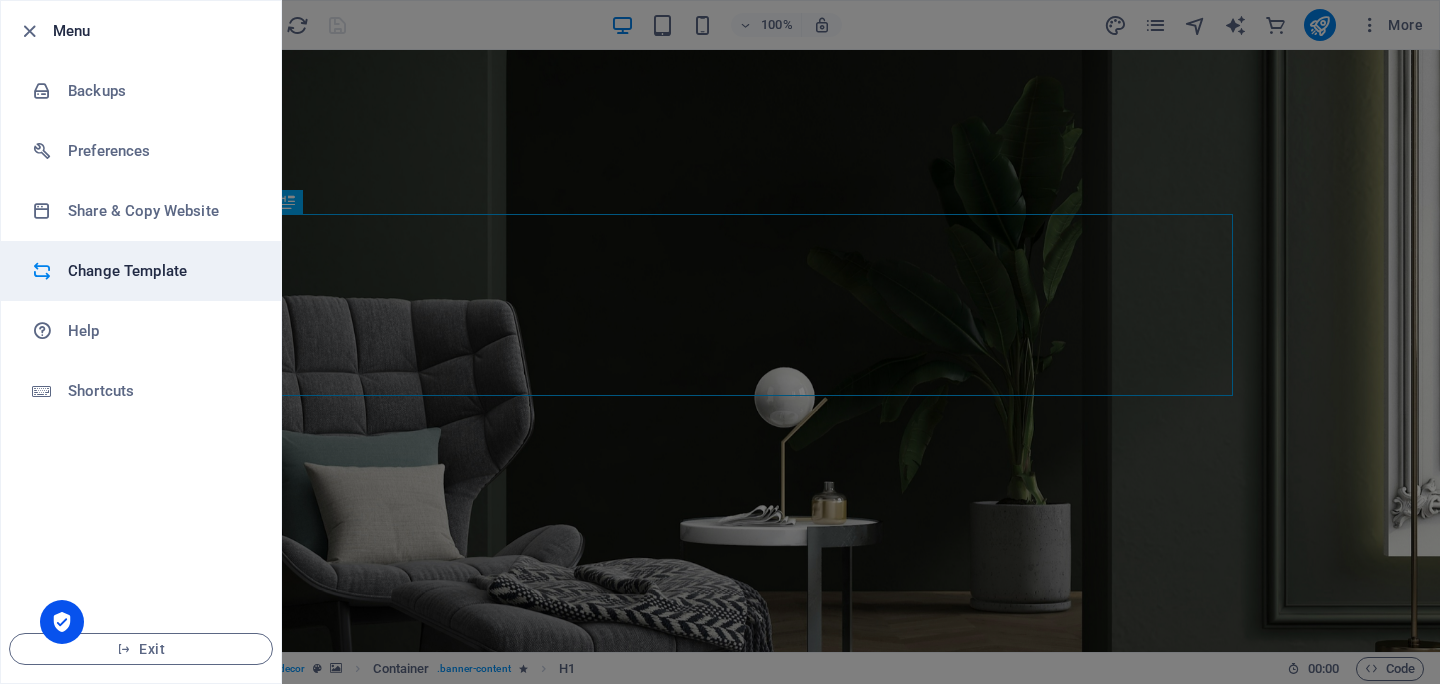 click on "Change Template" at bounding box center (160, 271) 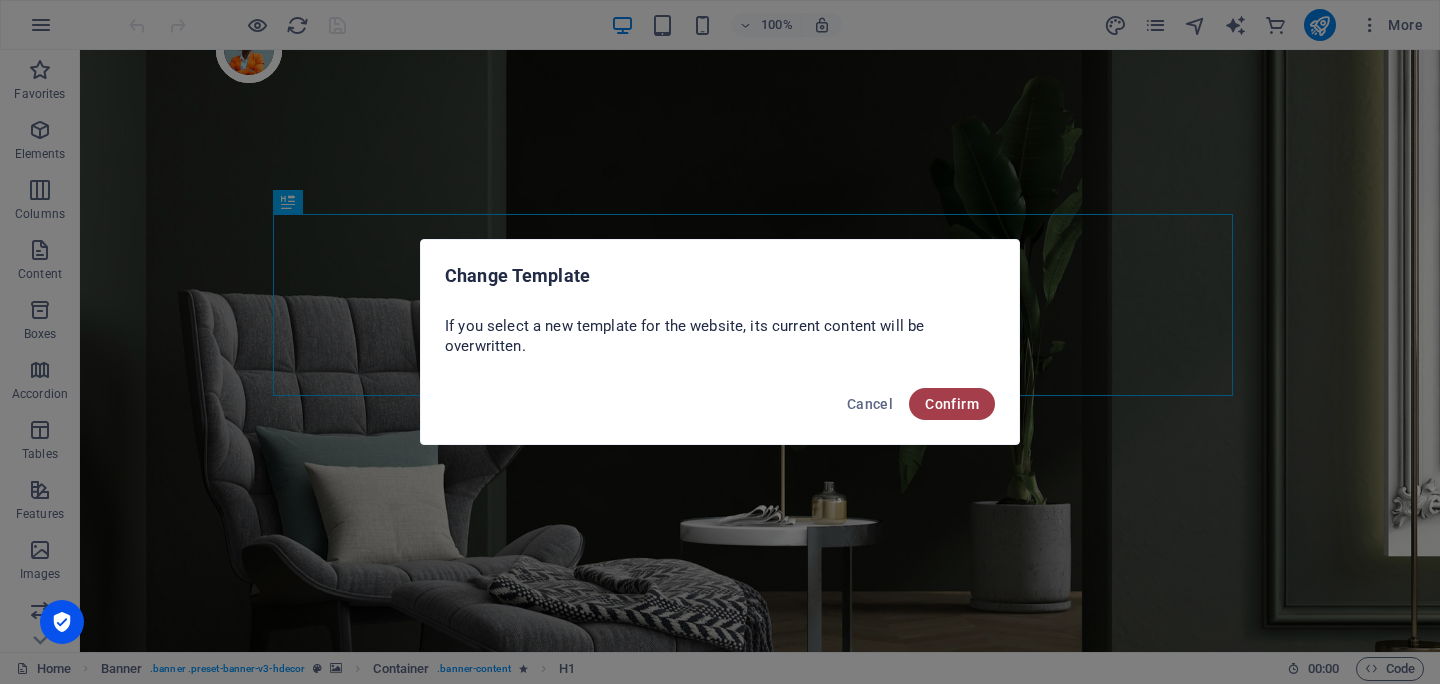 click on "Confirm" at bounding box center [952, 404] 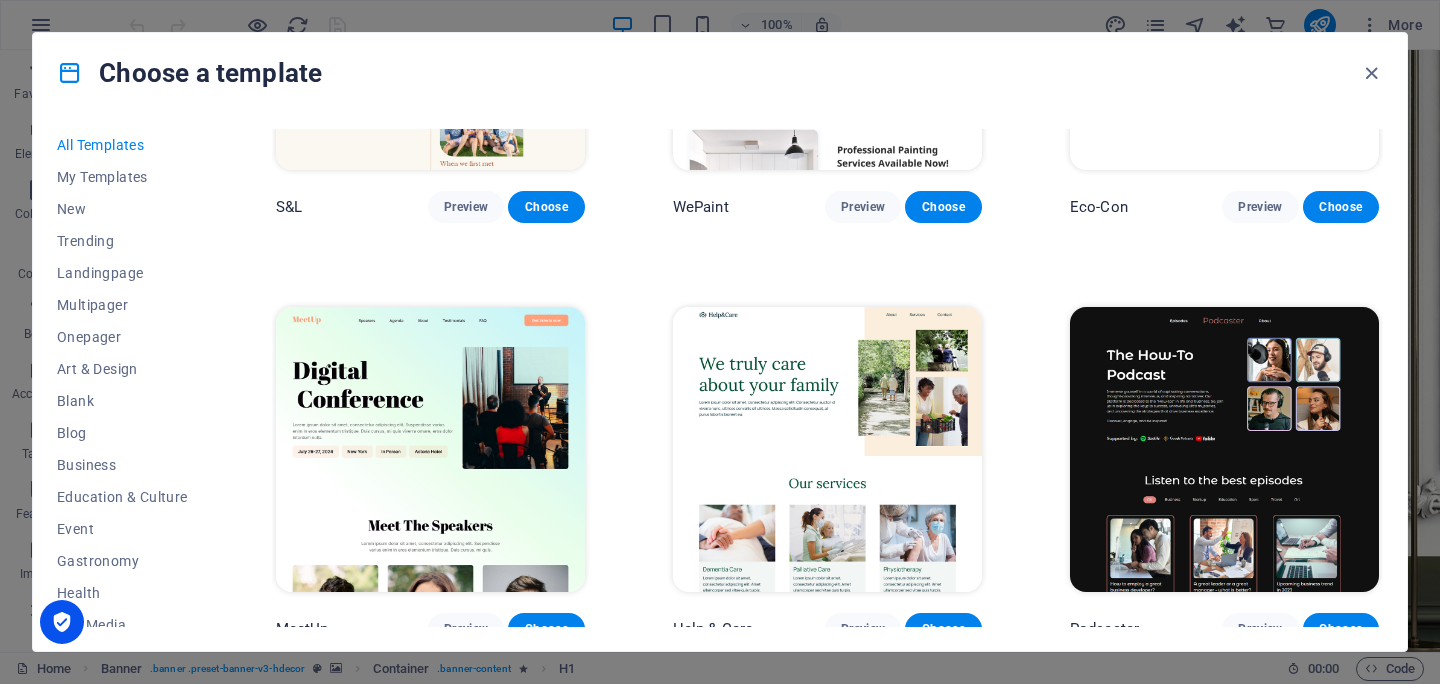scroll, scrollTop: 1517, scrollLeft: 0, axis: vertical 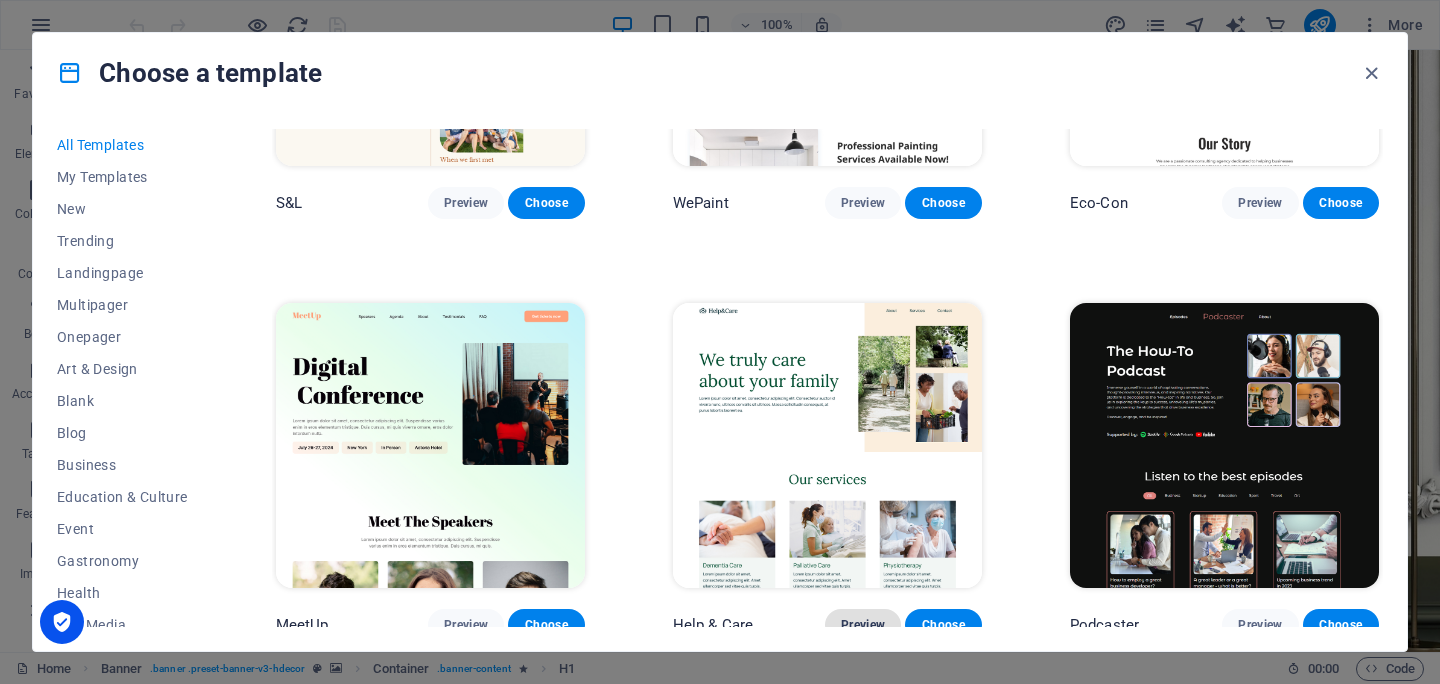 click on "Preview" at bounding box center (863, 625) 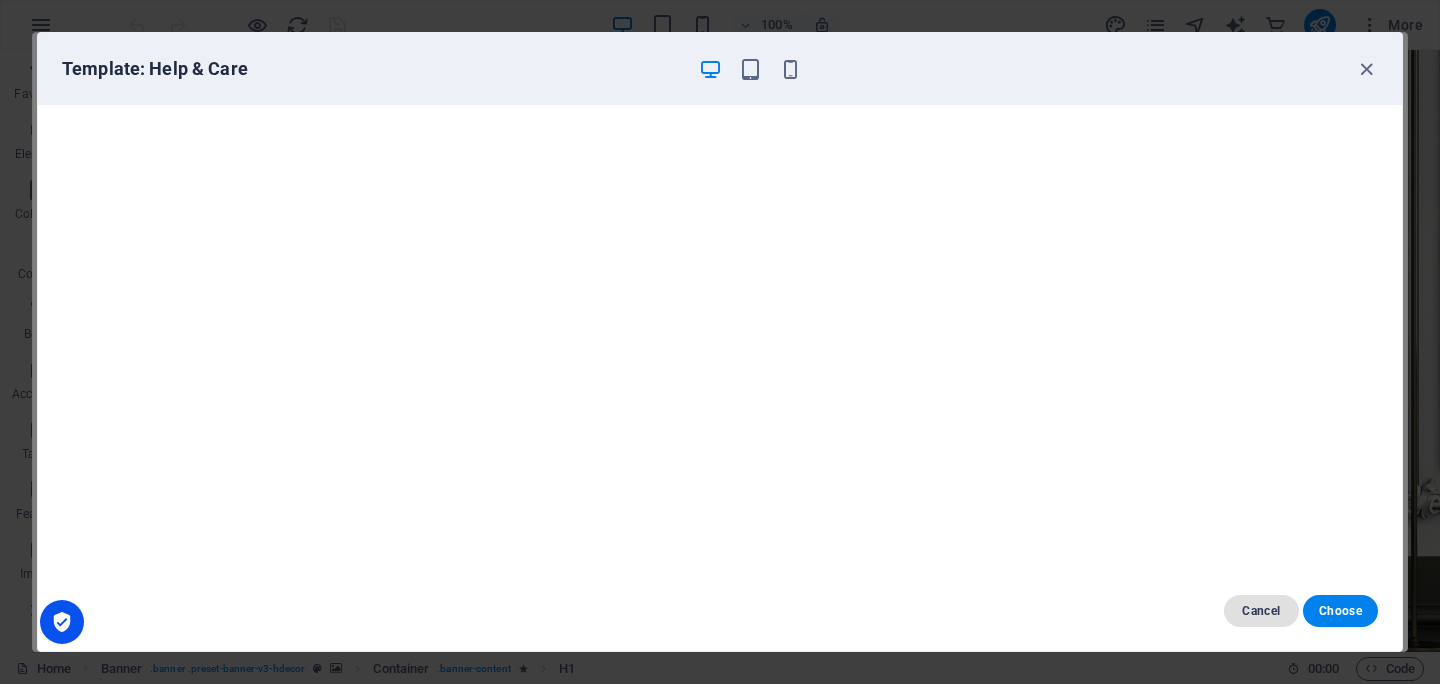 click on "Cancel" at bounding box center [1261, 611] 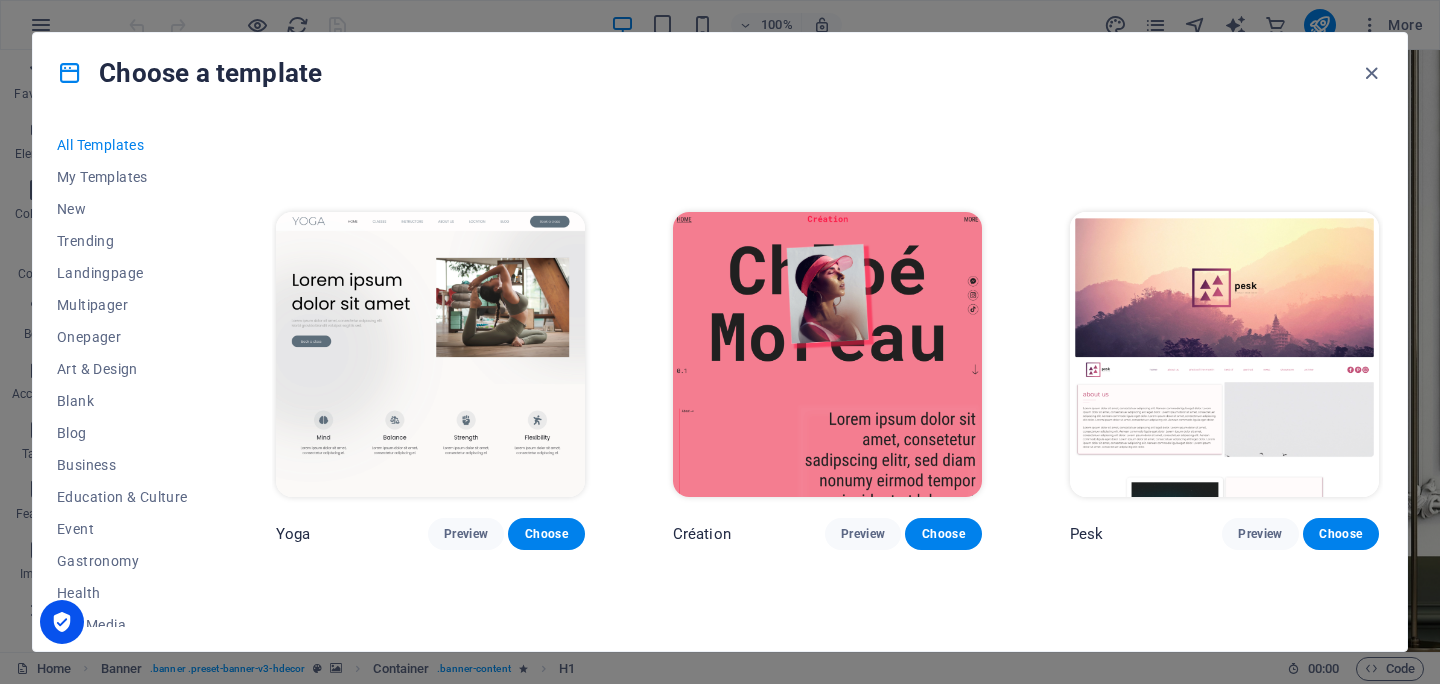 scroll, scrollTop: 7160, scrollLeft: 0, axis: vertical 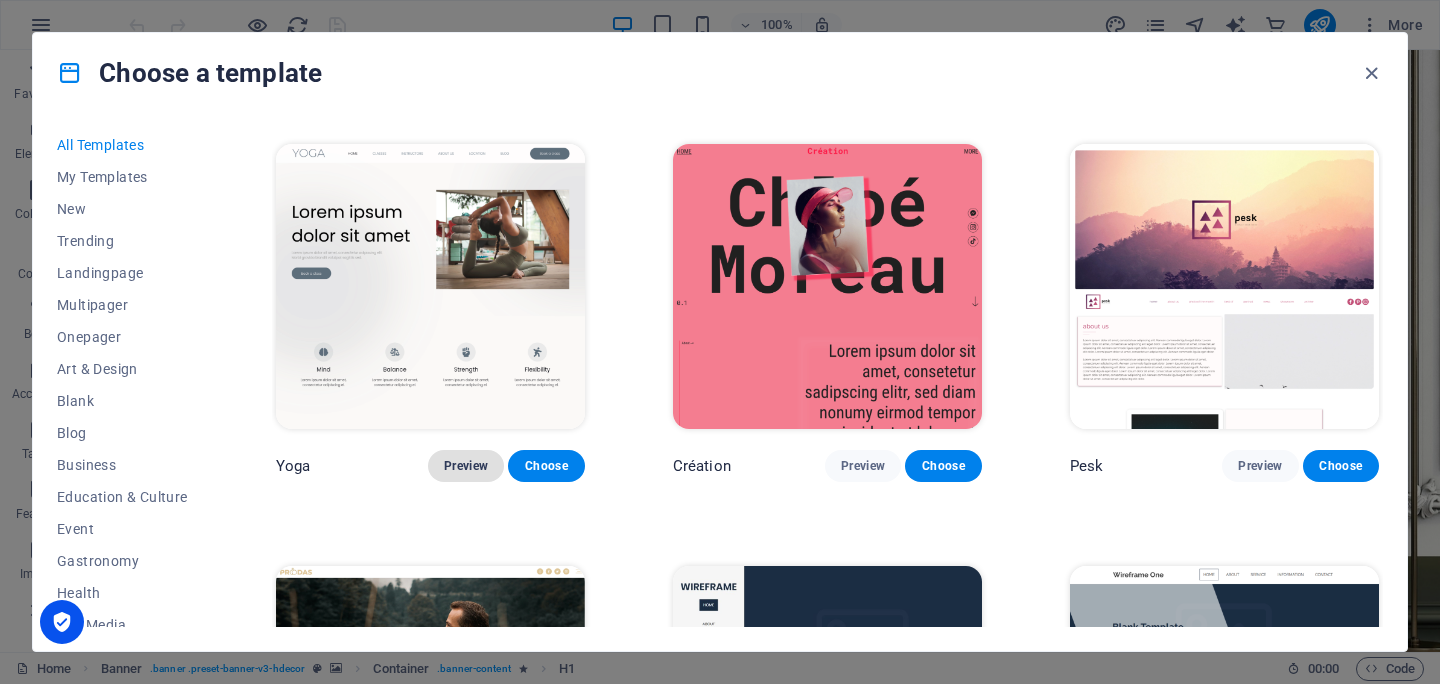 click on "Preview" at bounding box center [466, 466] 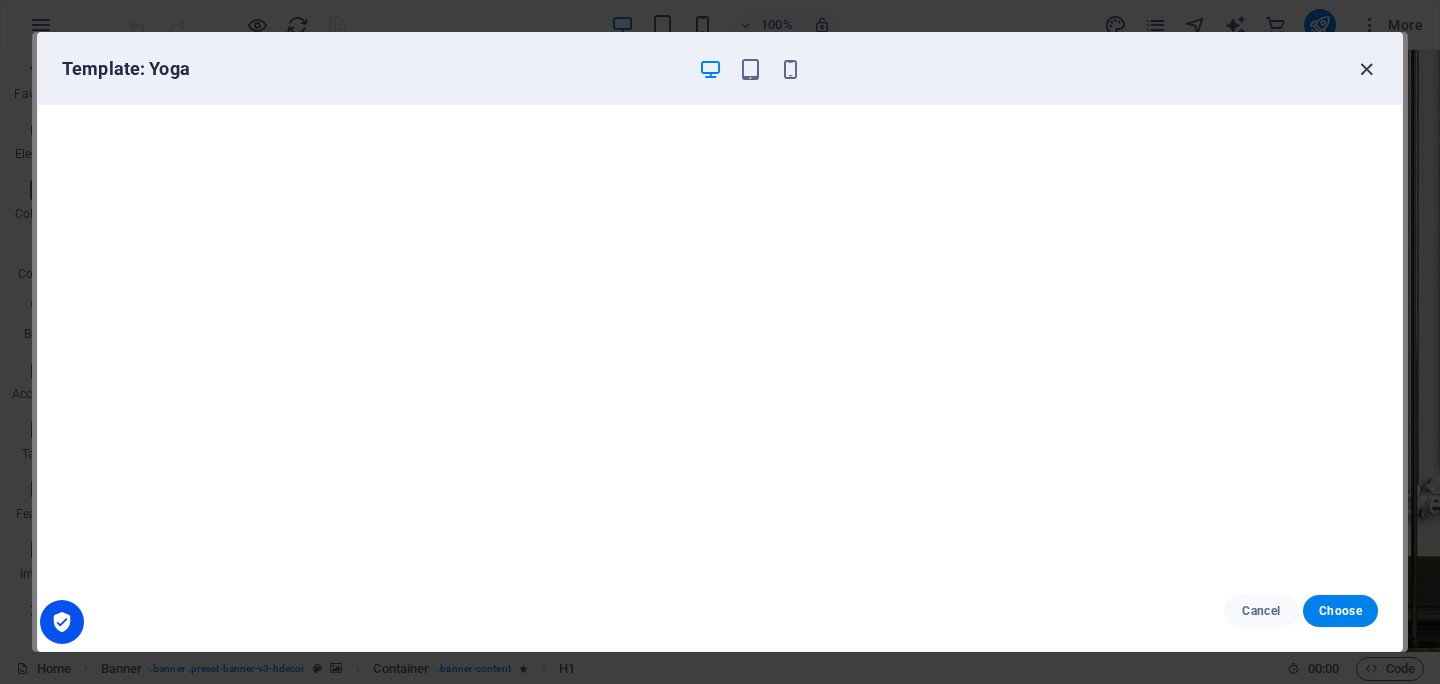 click at bounding box center (1366, 69) 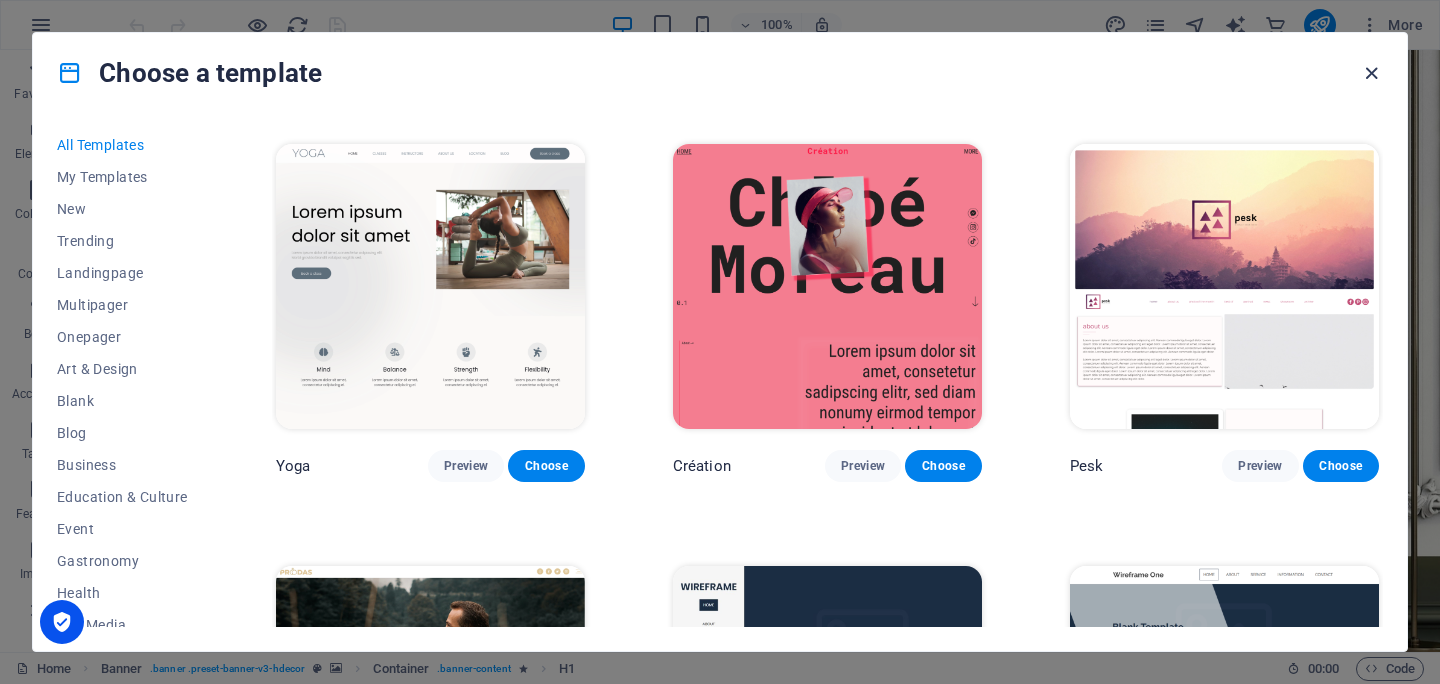click at bounding box center [1371, 73] 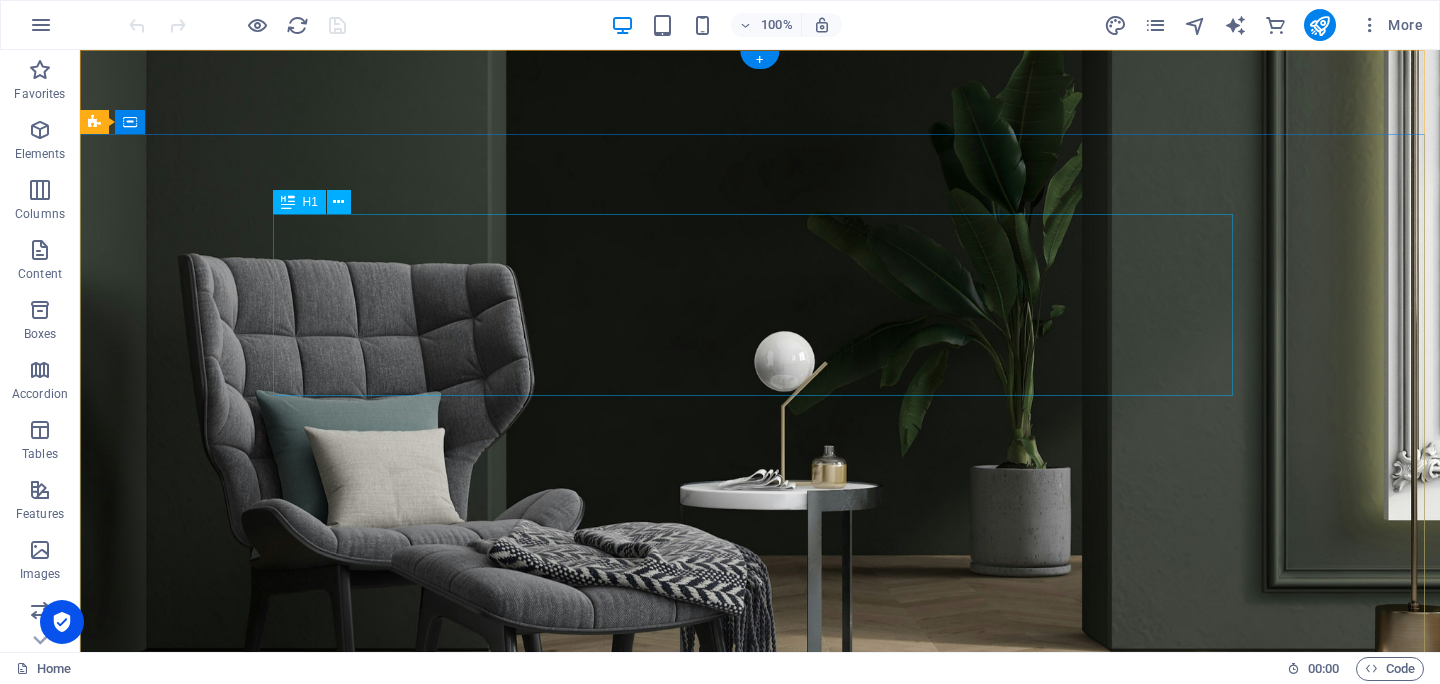 scroll, scrollTop: 0, scrollLeft: 0, axis: both 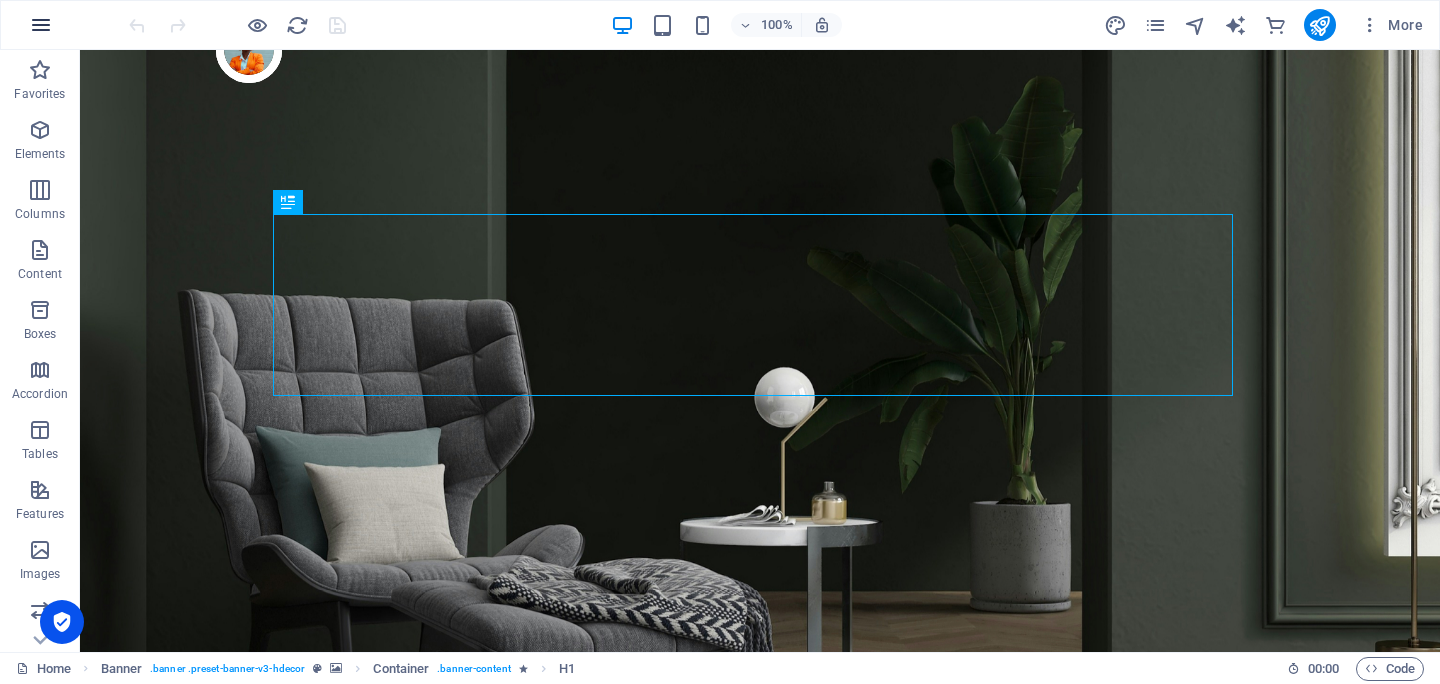 click at bounding box center [41, 25] 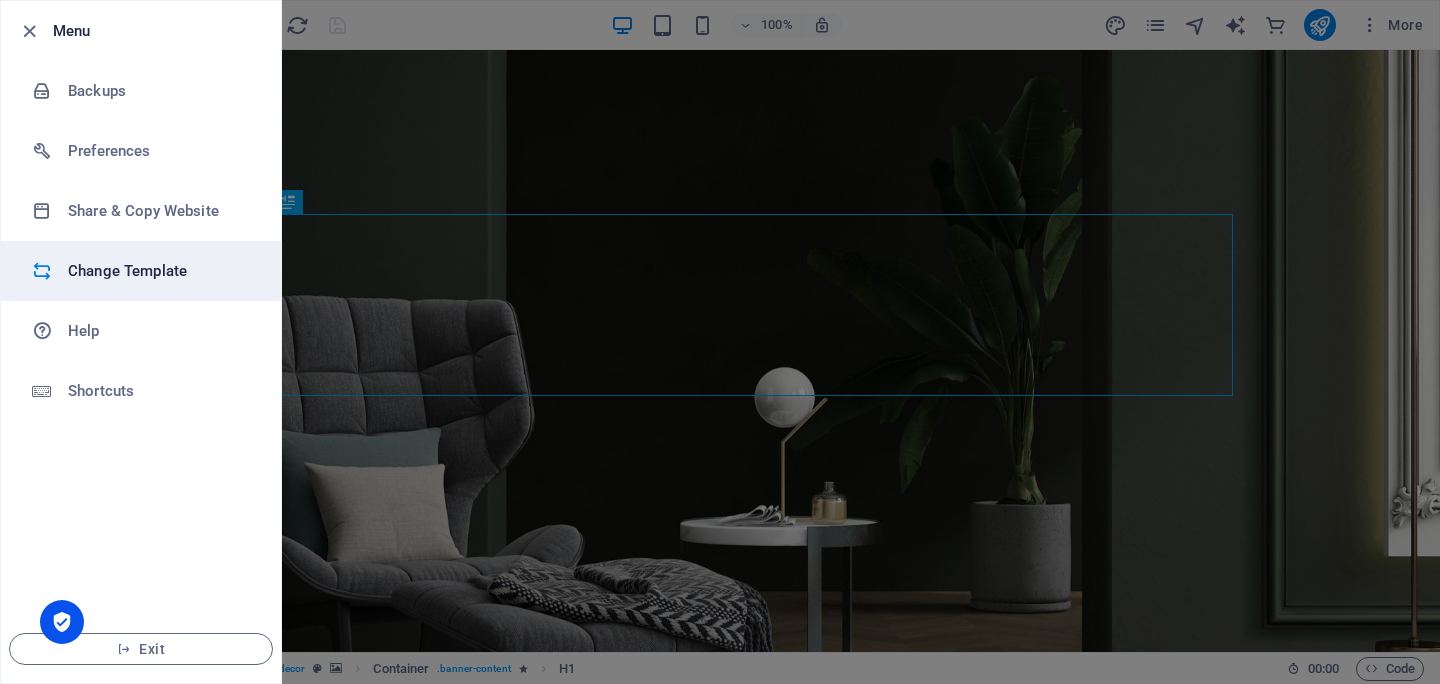 click on "Change Template" at bounding box center [160, 271] 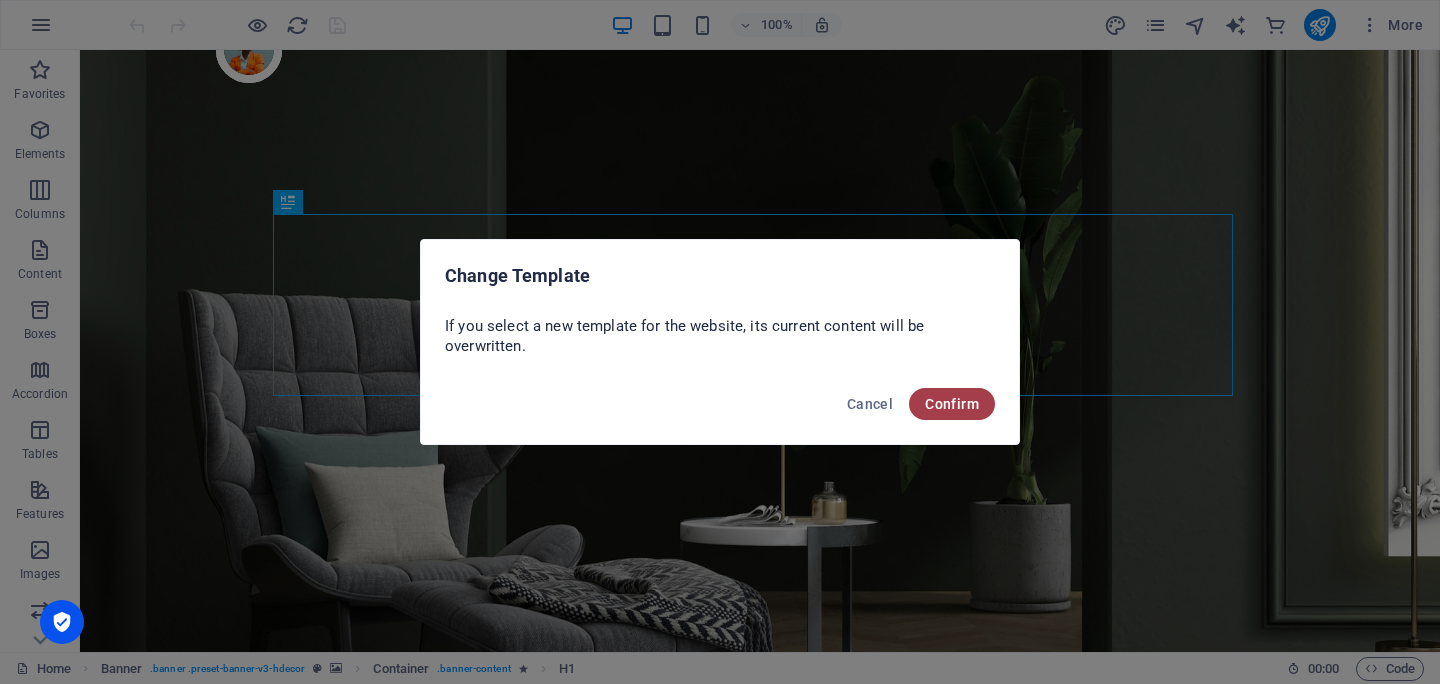 click on "Confirm" at bounding box center [952, 404] 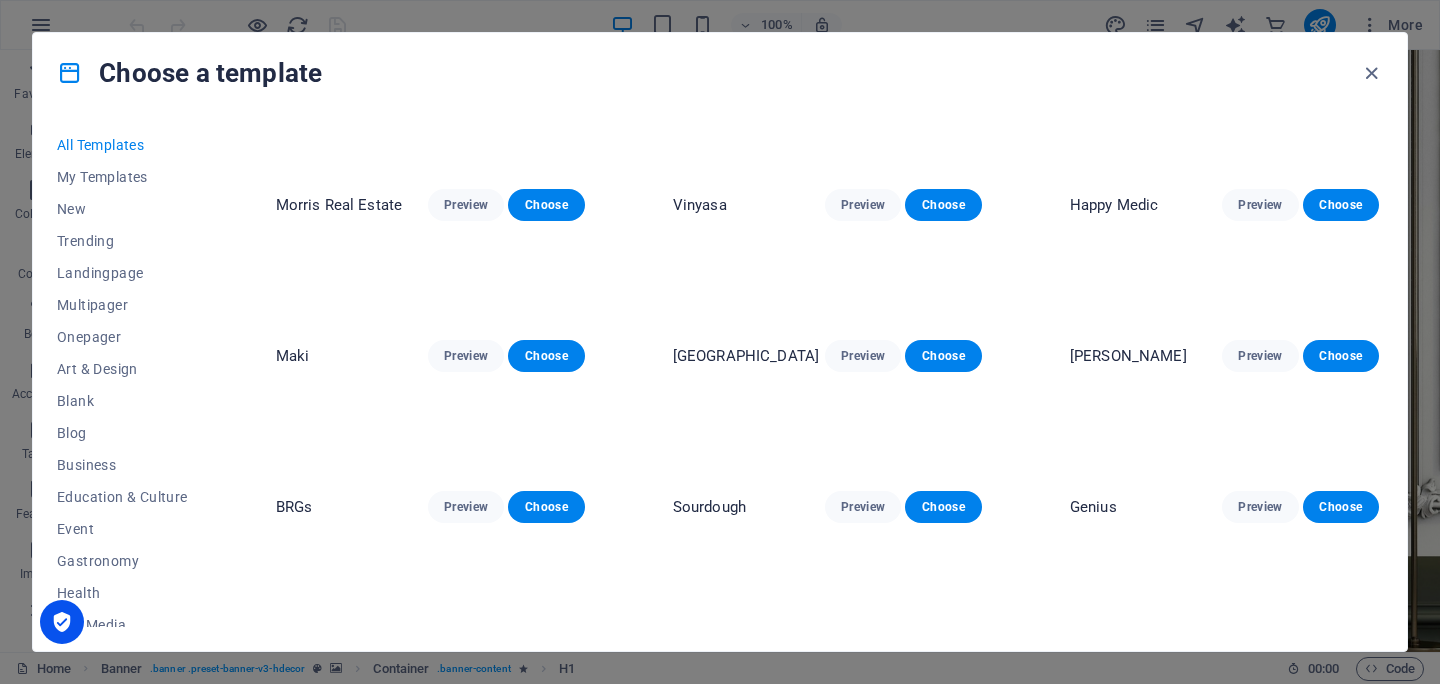 scroll, scrollTop: 4302, scrollLeft: 0, axis: vertical 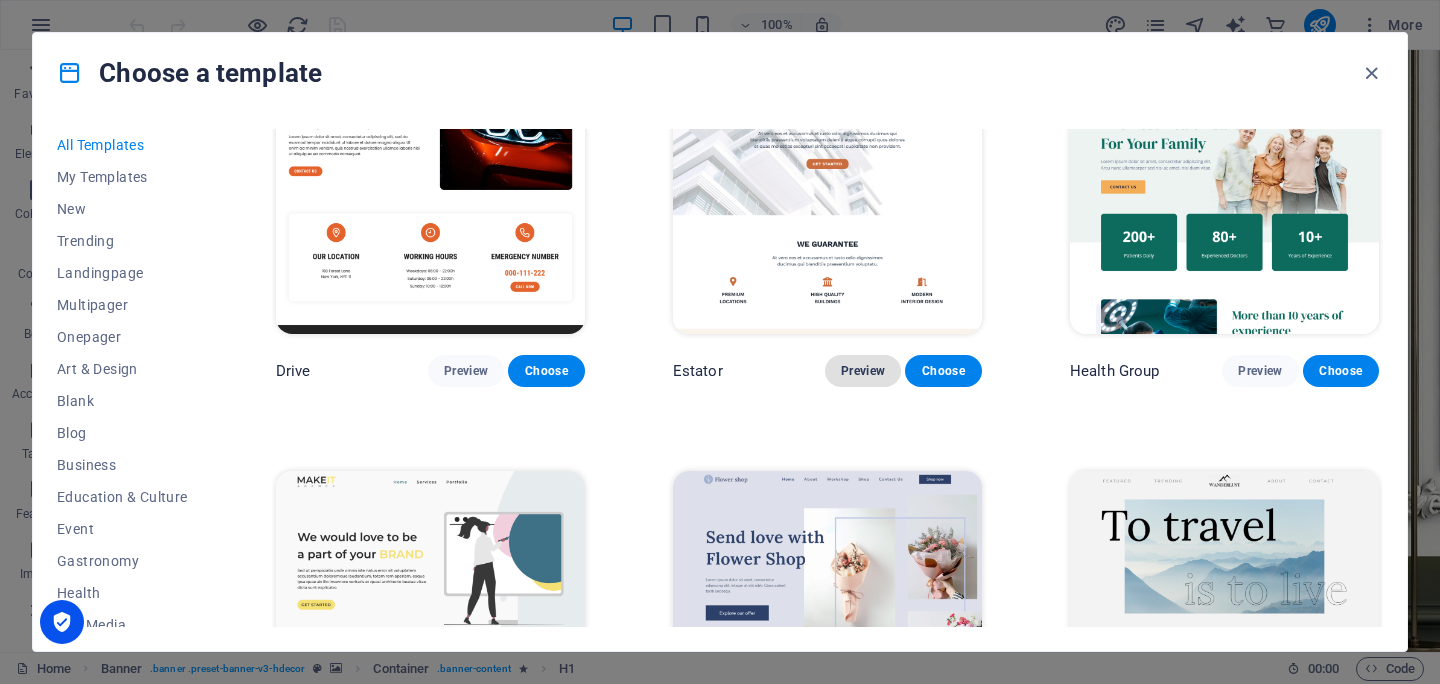 click on "Preview" at bounding box center [863, 371] 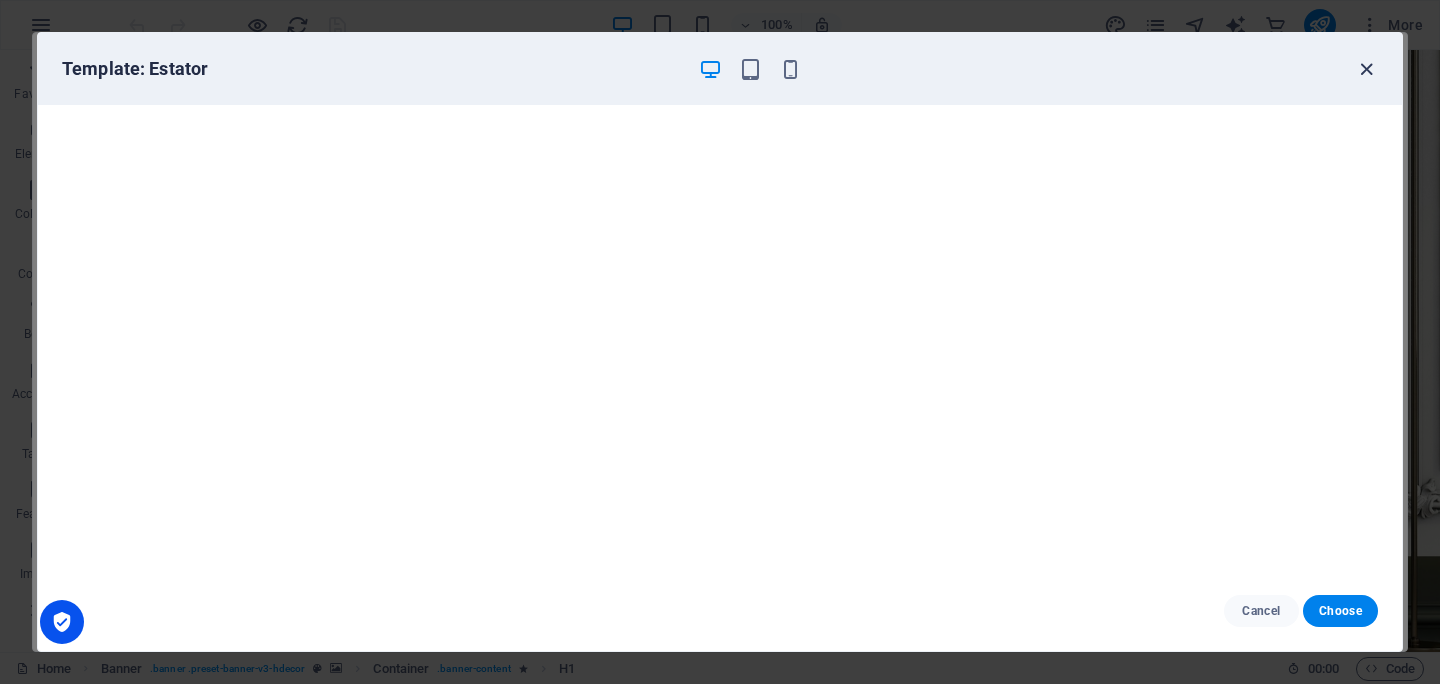 click at bounding box center [1366, 69] 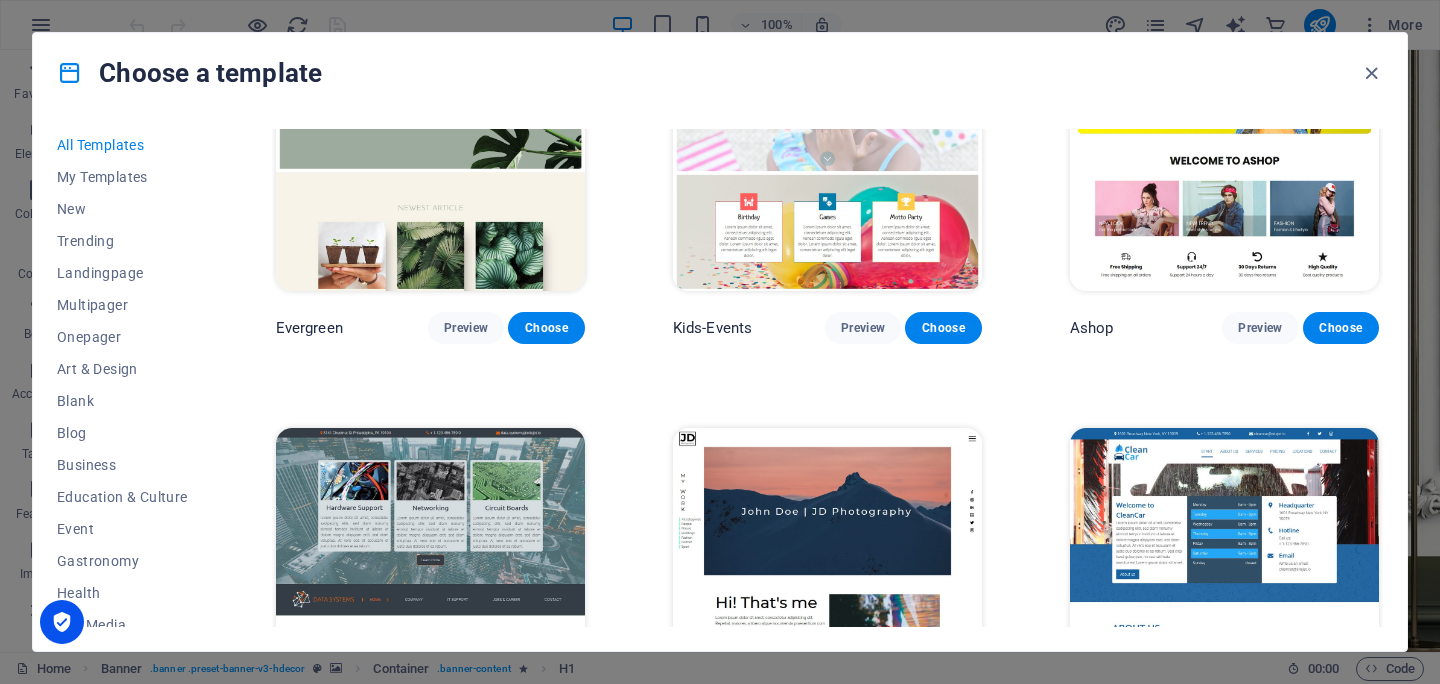 scroll, scrollTop: 8586, scrollLeft: 0, axis: vertical 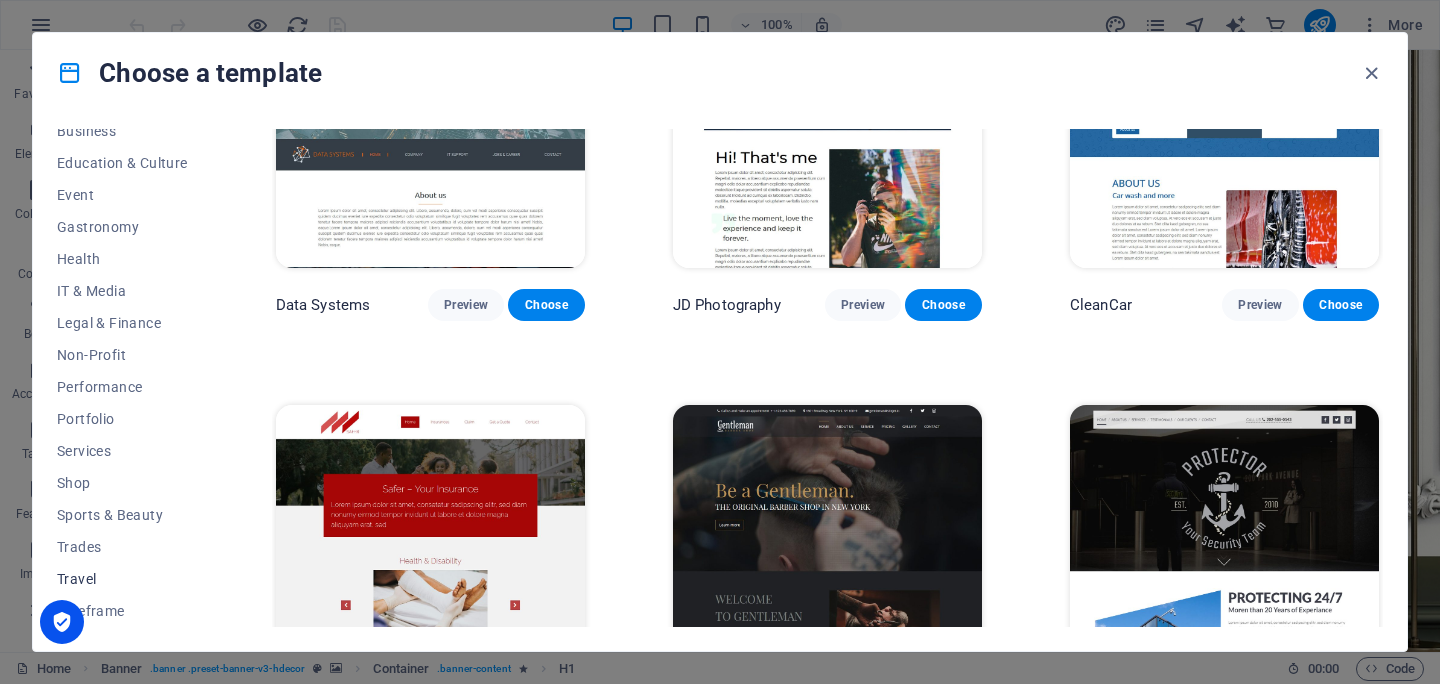 click on "Travel" at bounding box center (122, 579) 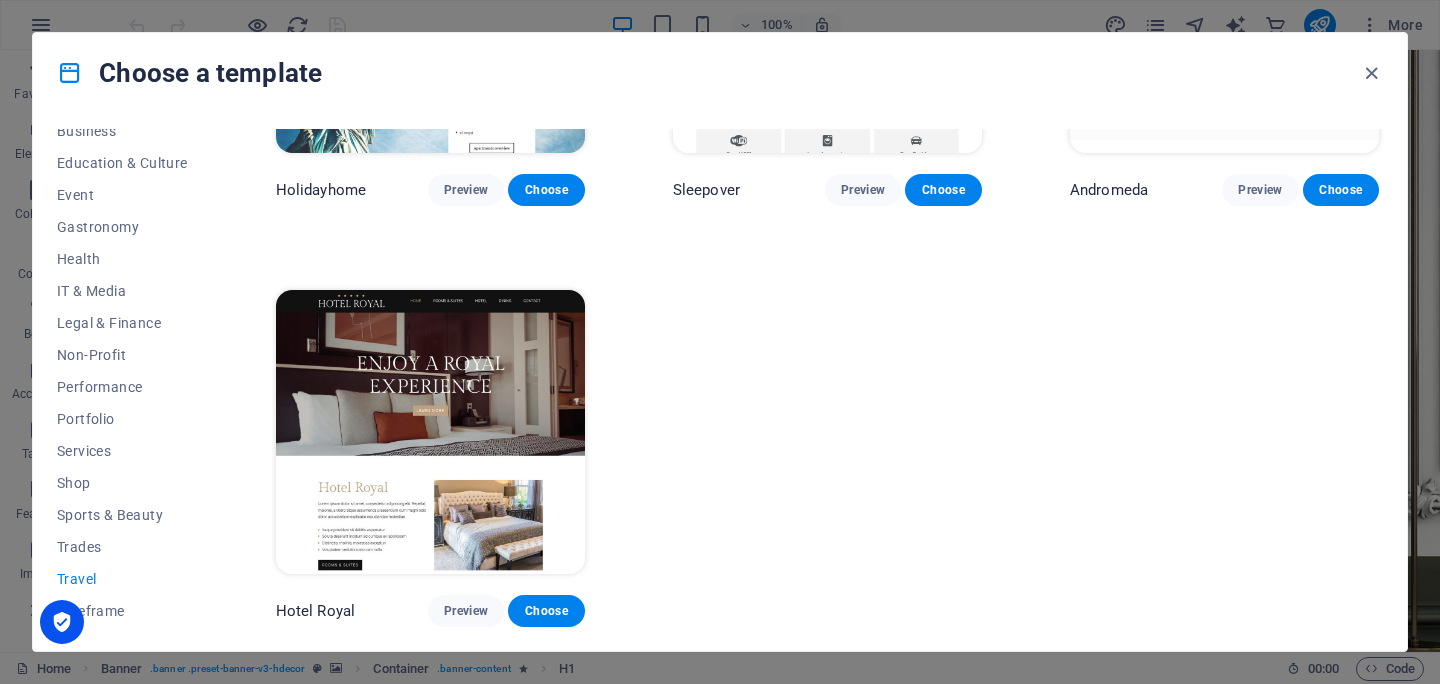 scroll, scrollTop: 679, scrollLeft: 0, axis: vertical 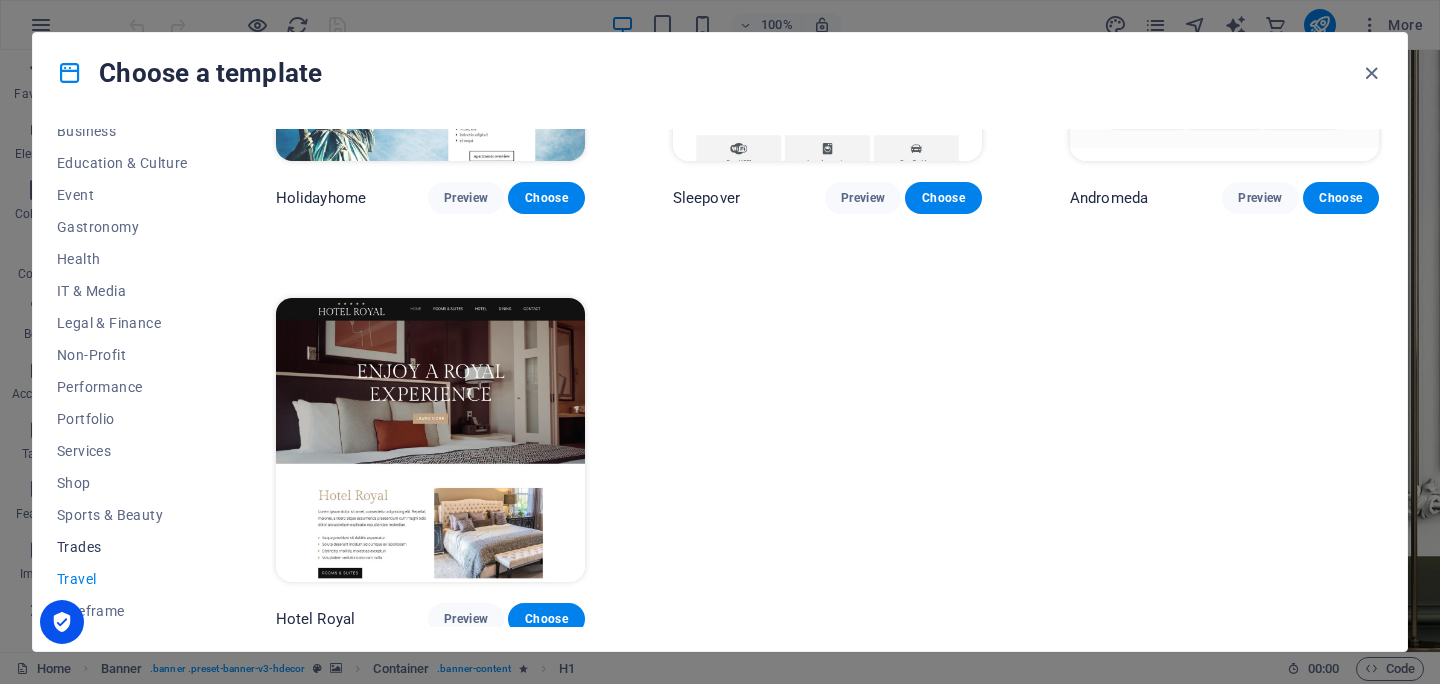 click on "Trades" at bounding box center [122, 547] 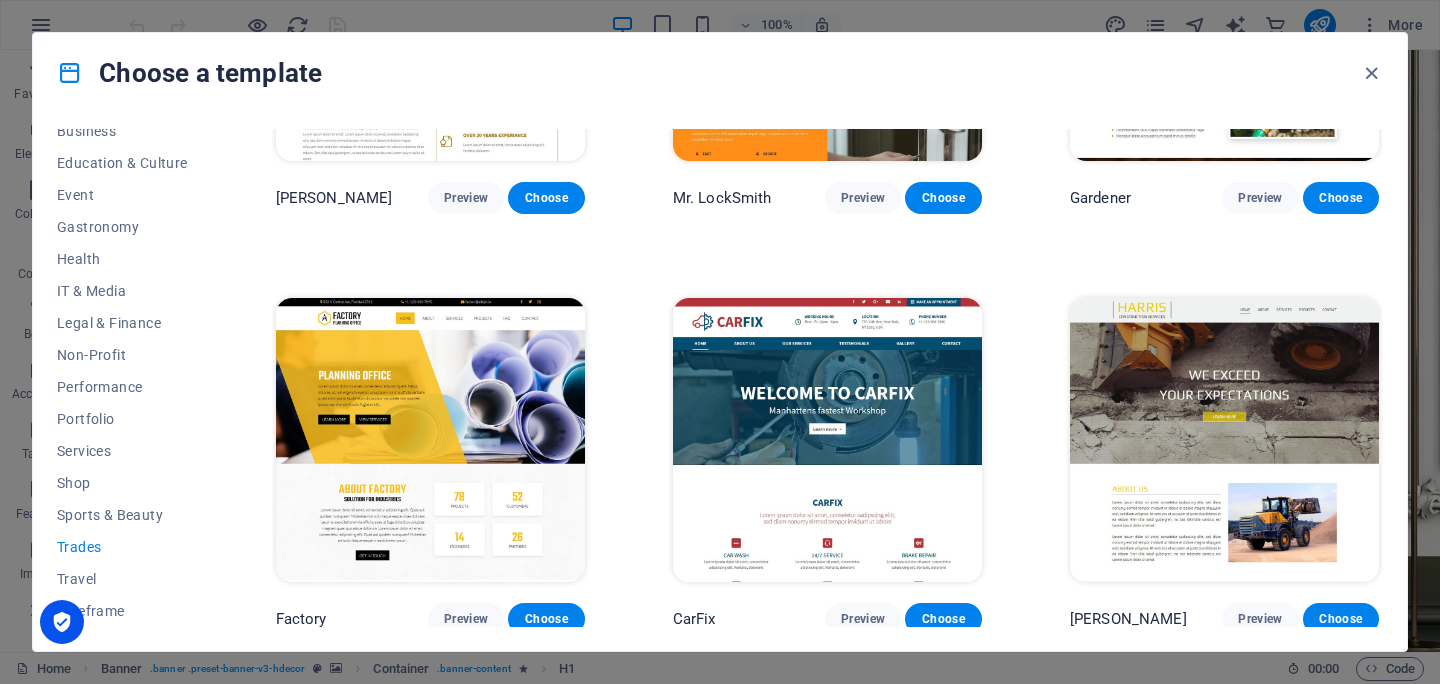 scroll, scrollTop: 0, scrollLeft: 0, axis: both 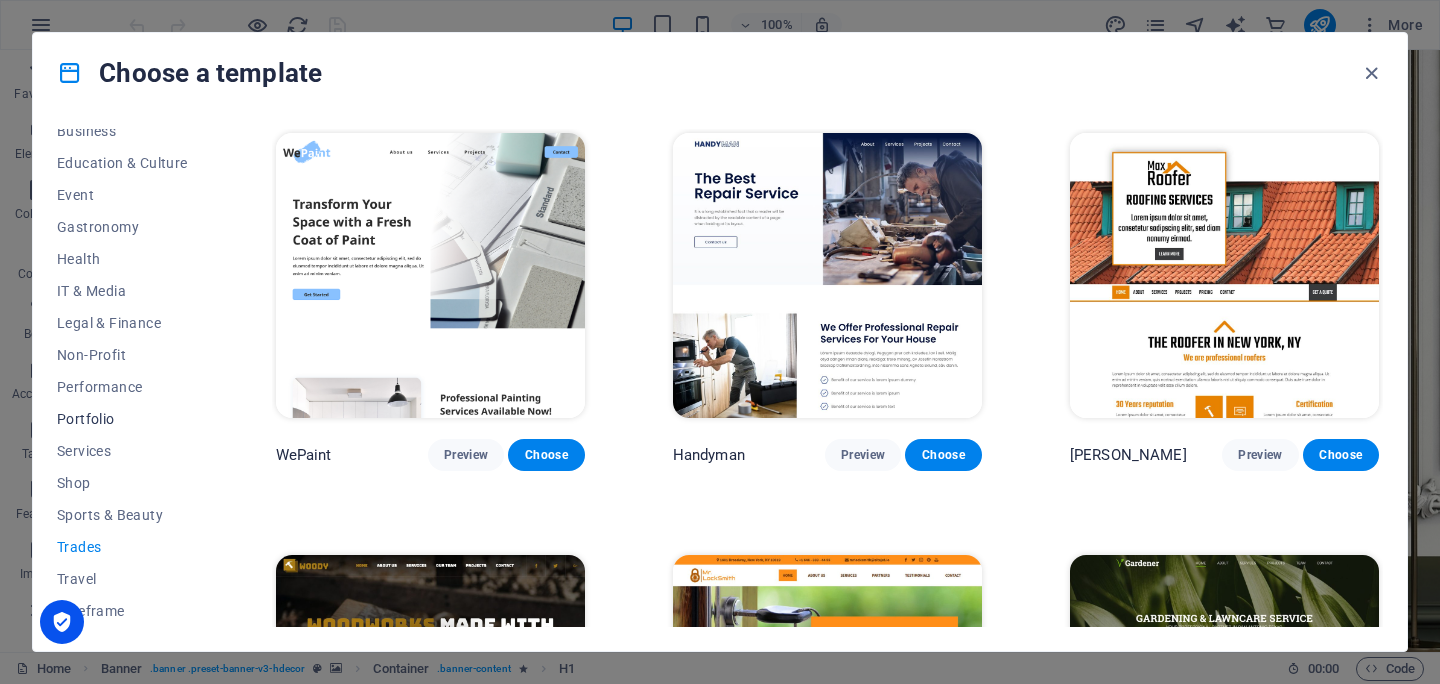 click on "Portfolio" at bounding box center [122, 419] 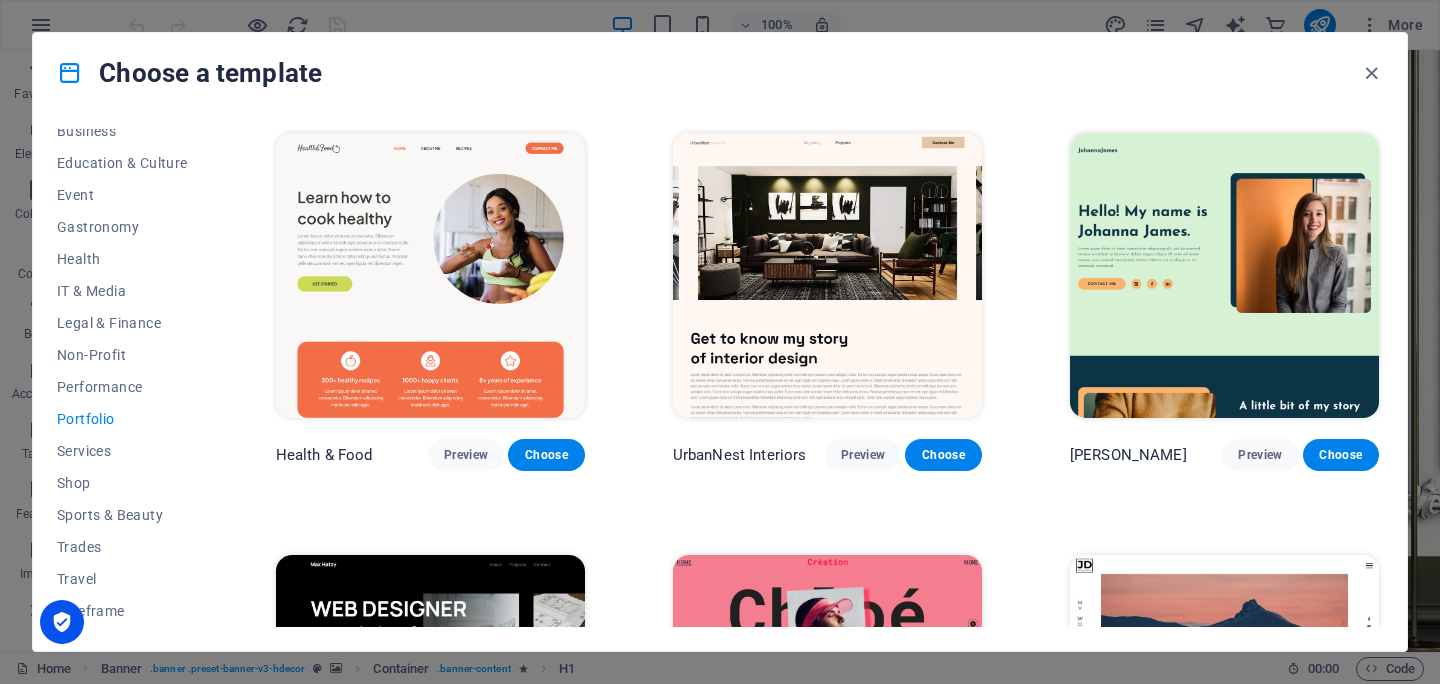 click on "Portfolio" at bounding box center (122, 419) 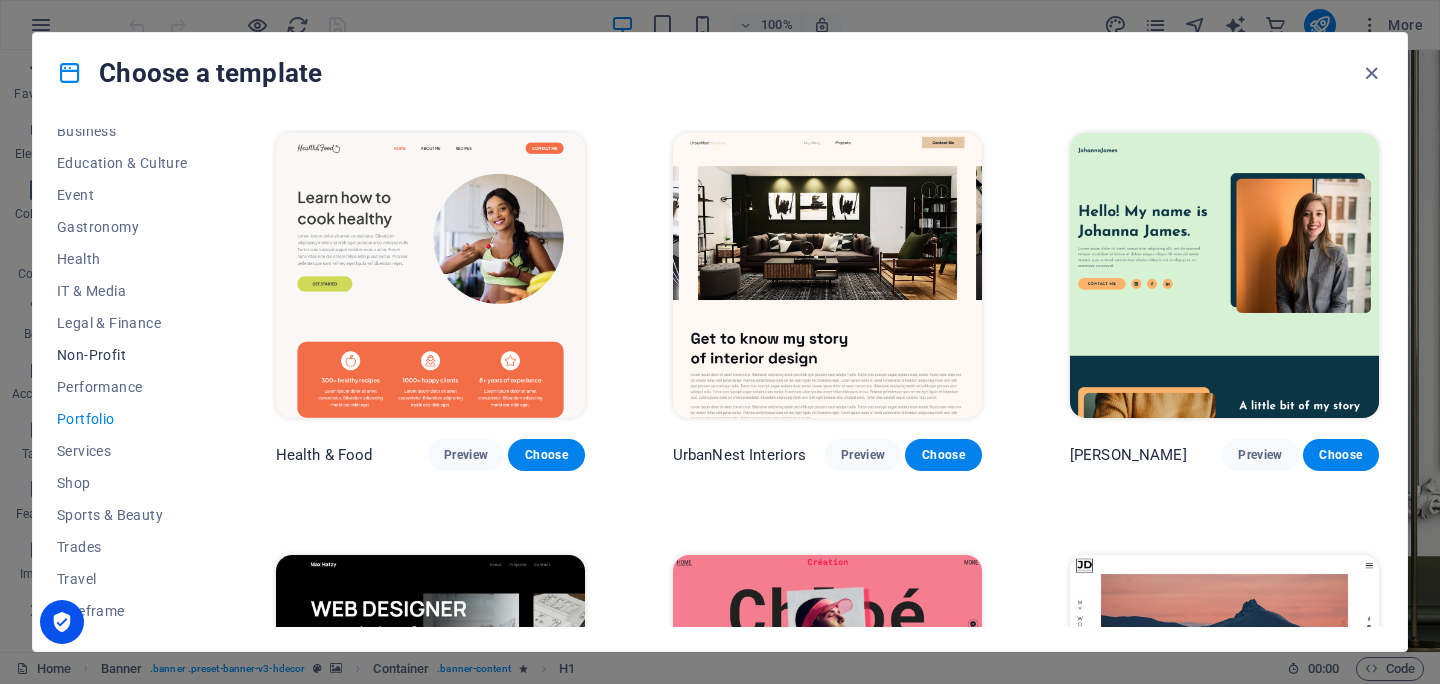 click on "Non-Profit" at bounding box center [122, 355] 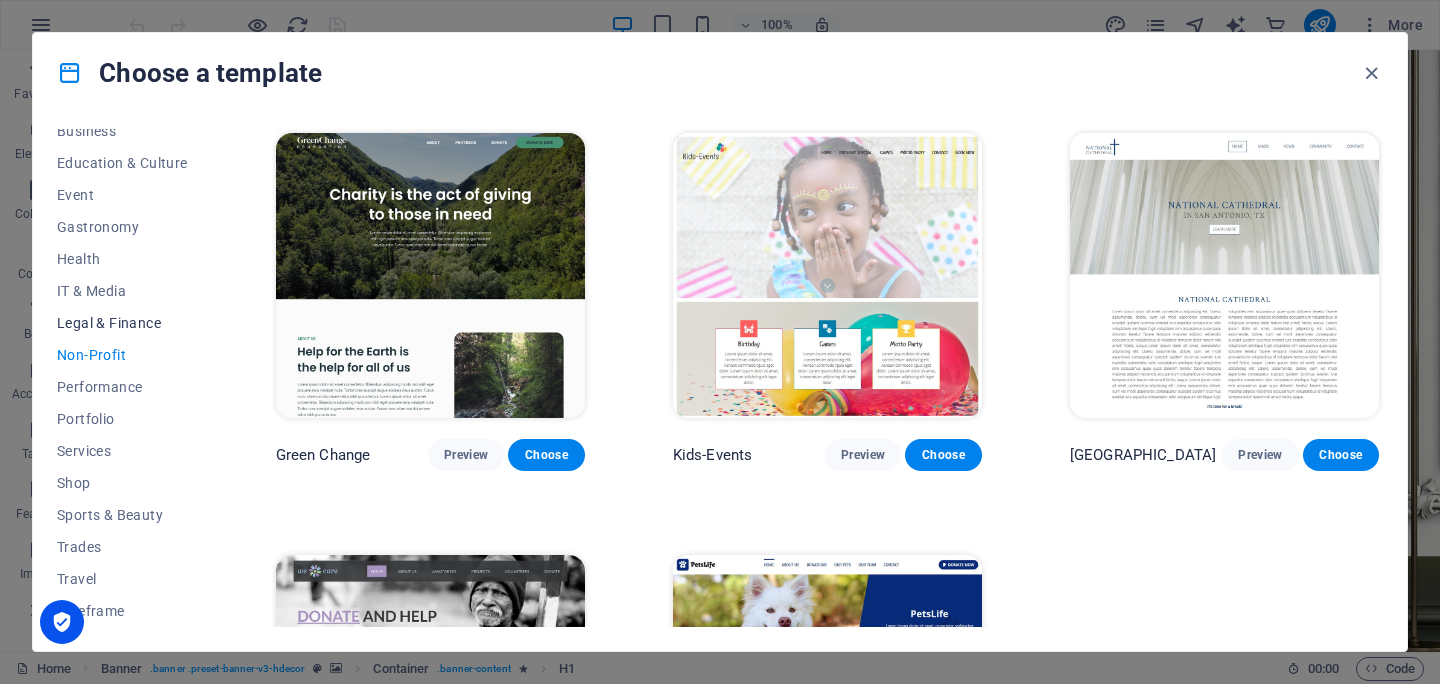 click on "Legal & Finance" at bounding box center [122, 323] 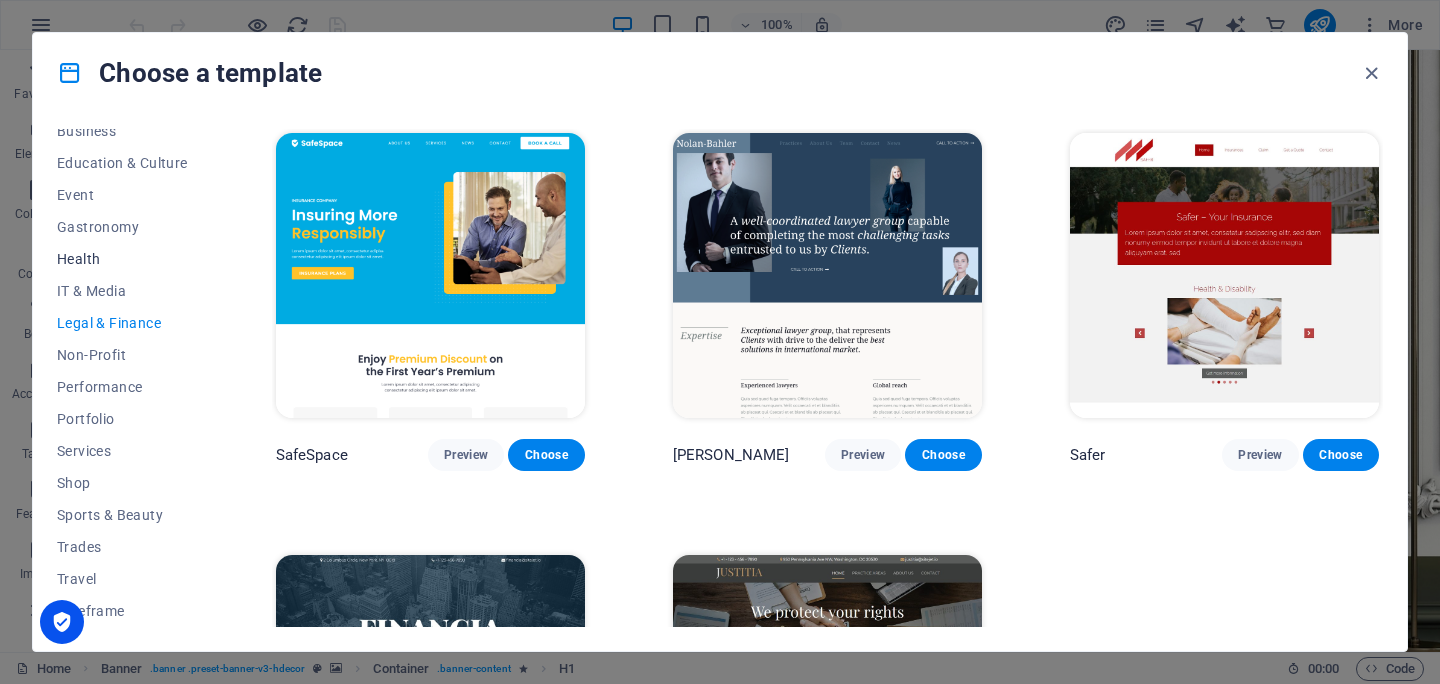 click on "Health" at bounding box center [122, 259] 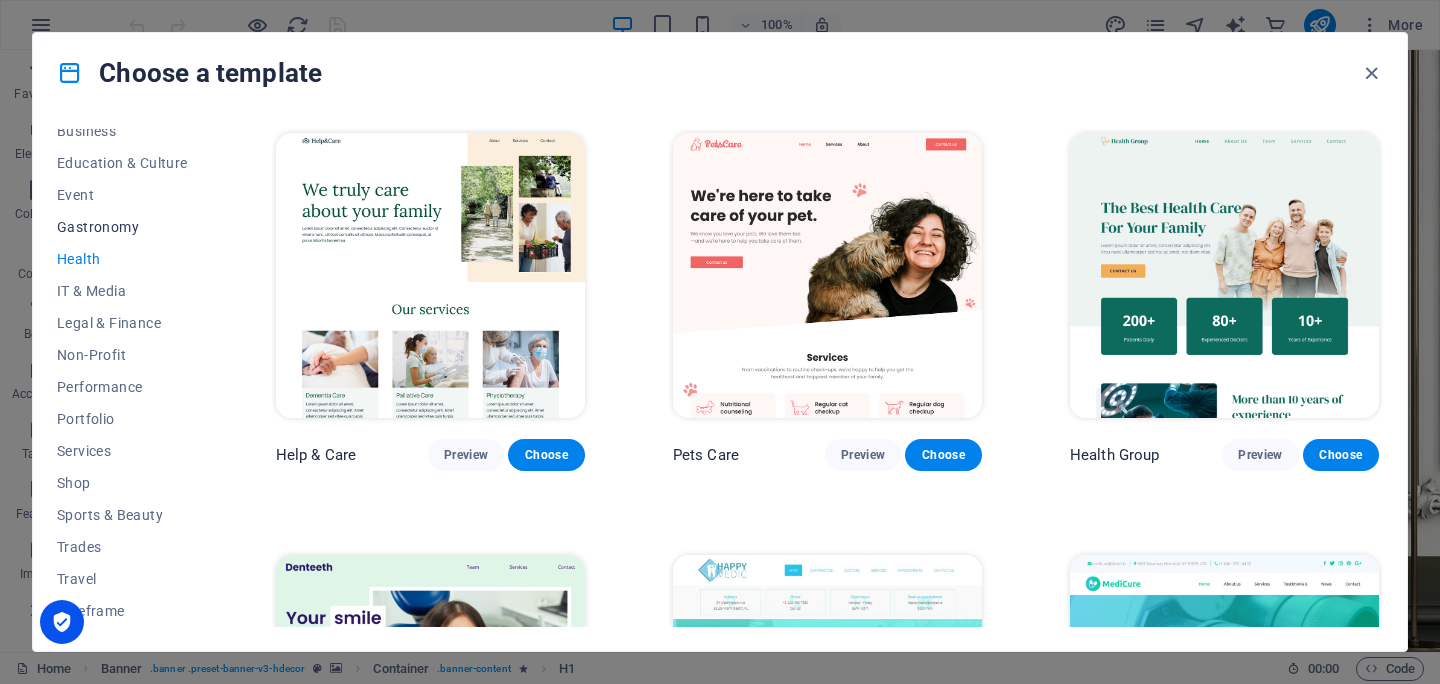 click on "Gastronomy" at bounding box center (122, 227) 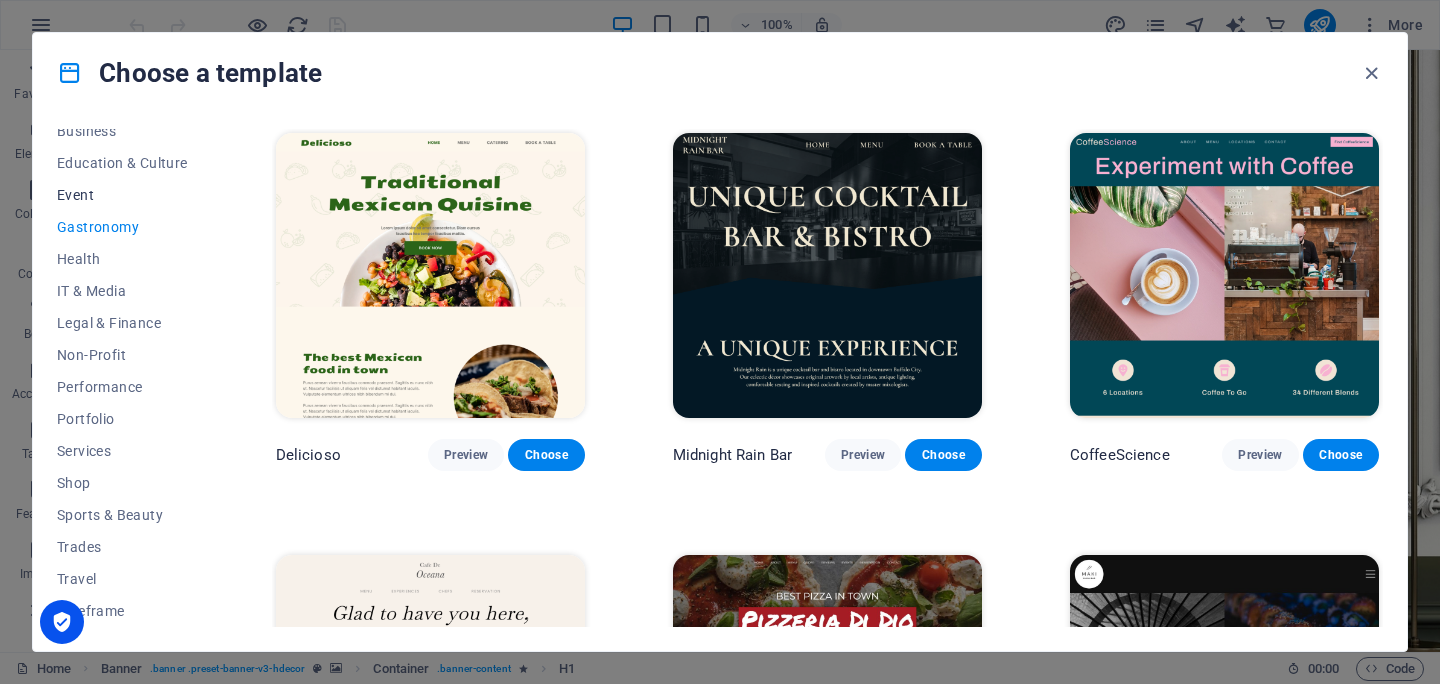 click on "Event" at bounding box center [122, 195] 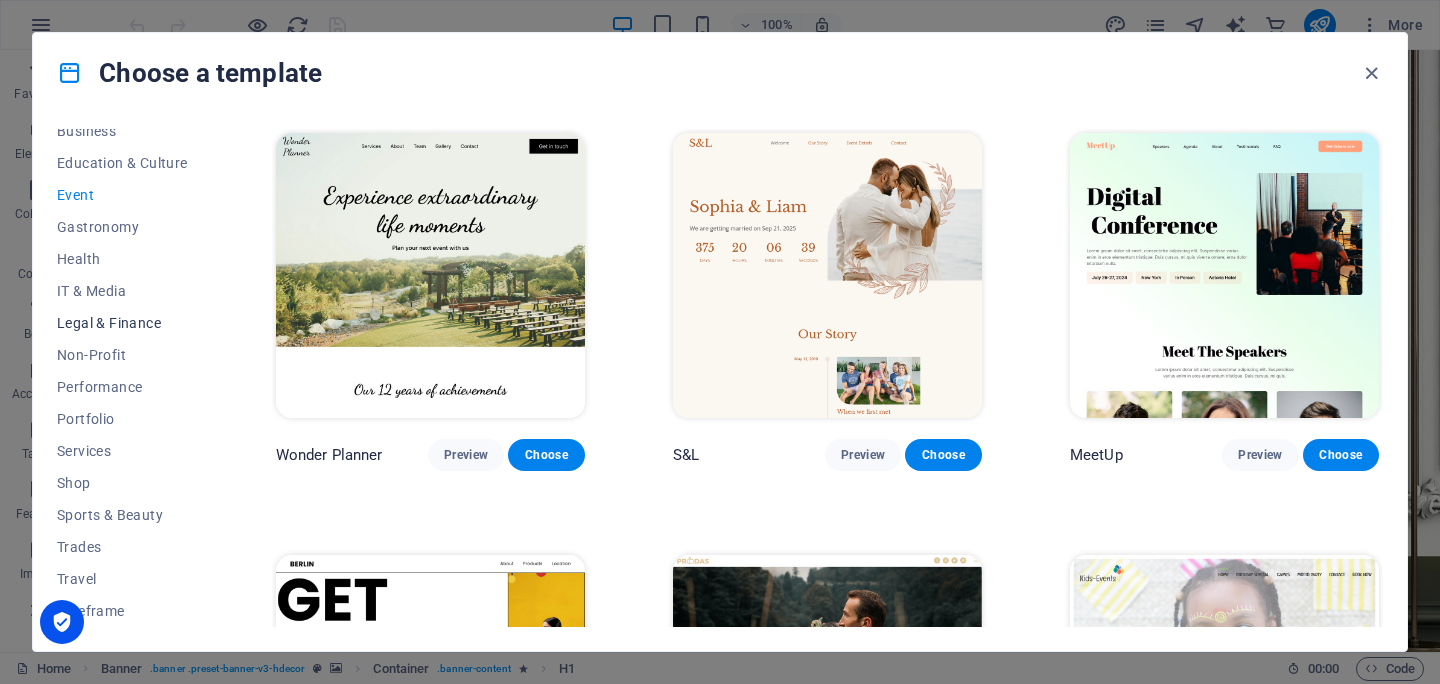 scroll, scrollTop: 164, scrollLeft: 0, axis: vertical 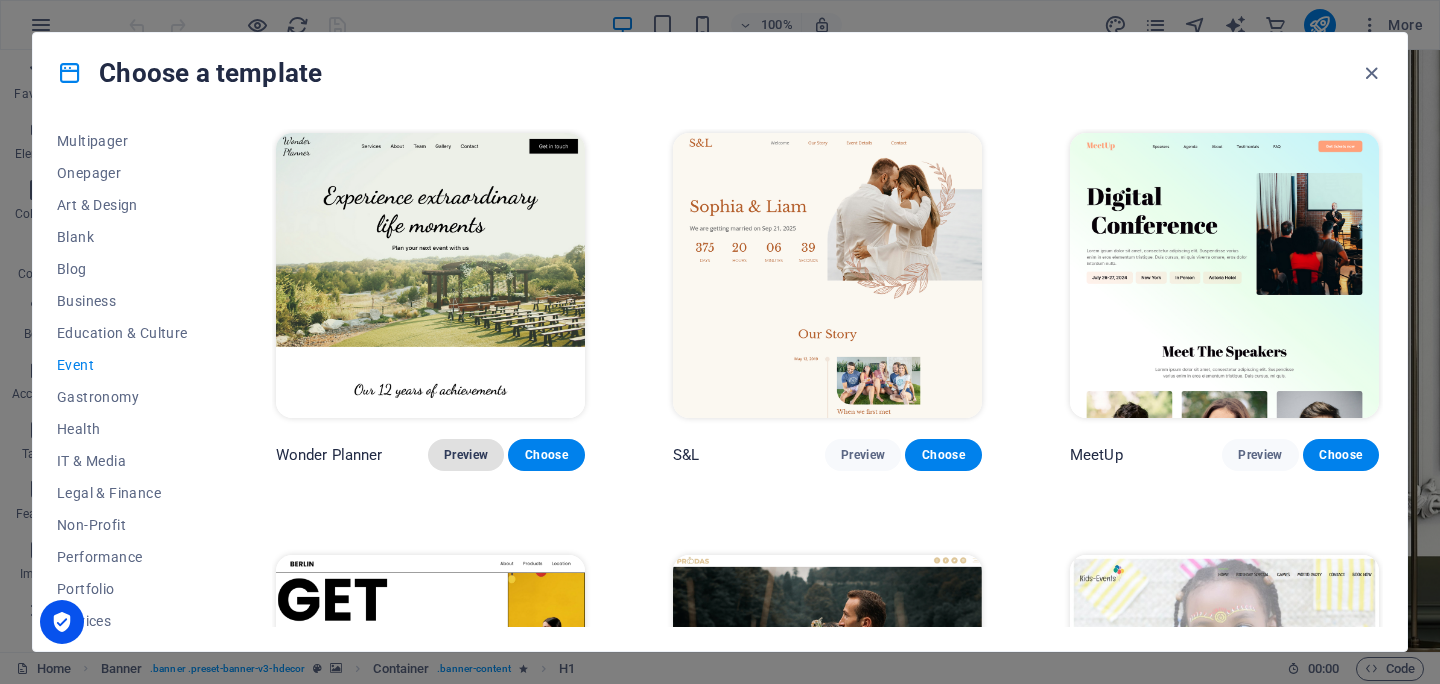 click on "Preview" at bounding box center [466, 455] 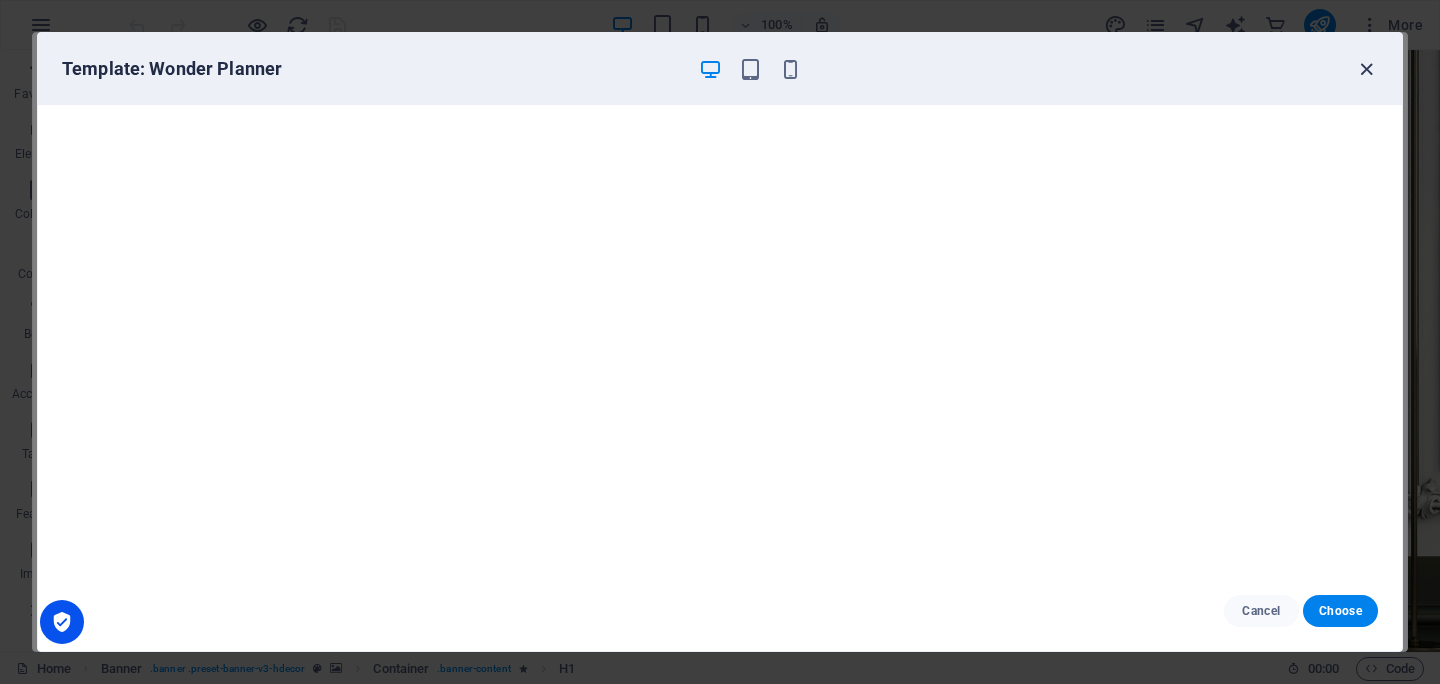 click at bounding box center [1366, 69] 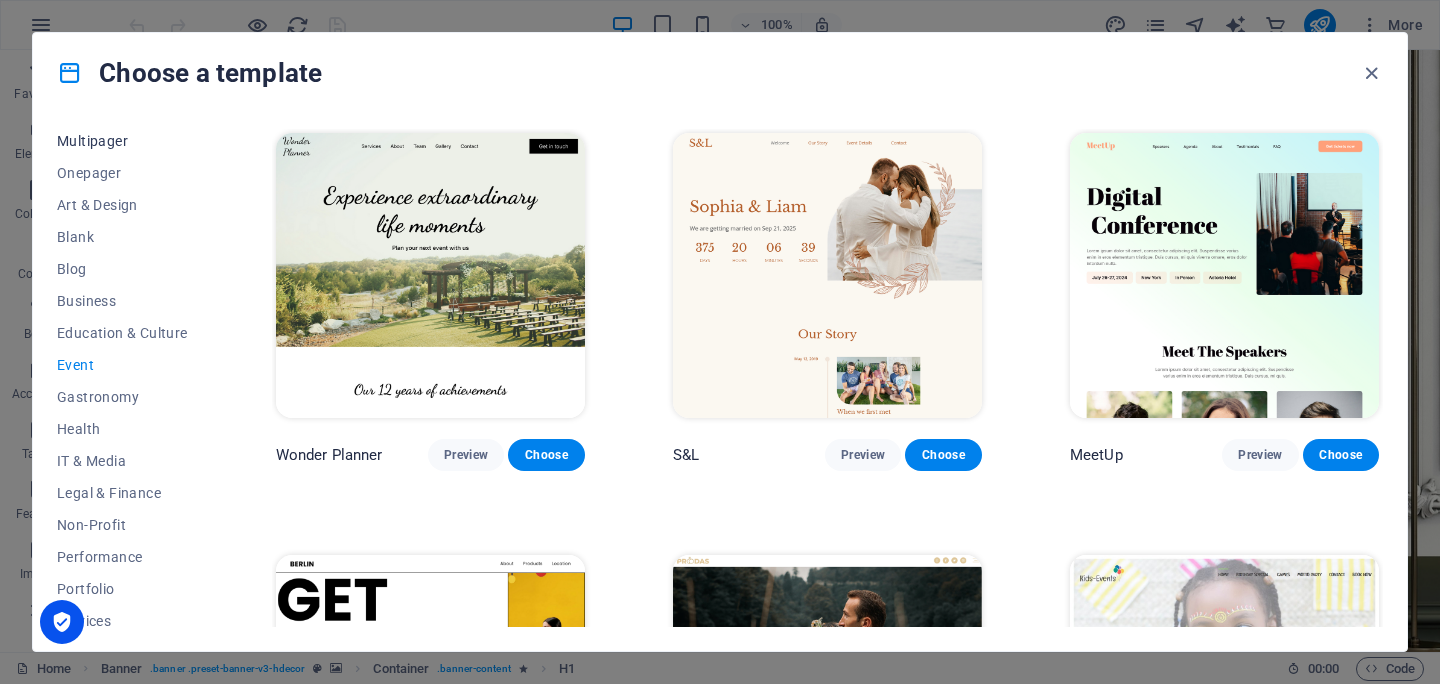 click on "Multipager" at bounding box center [122, 141] 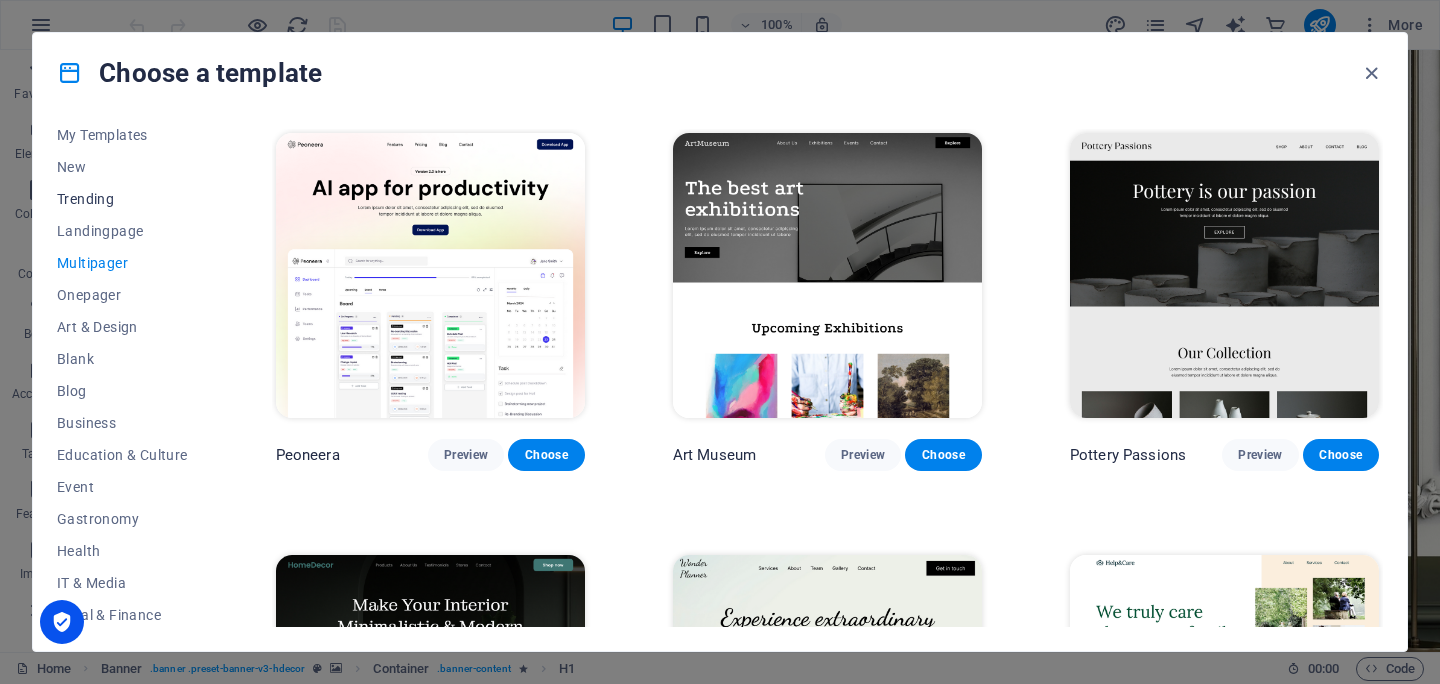scroll, scrollTop: 0, scrollLeft: 0, axis: both 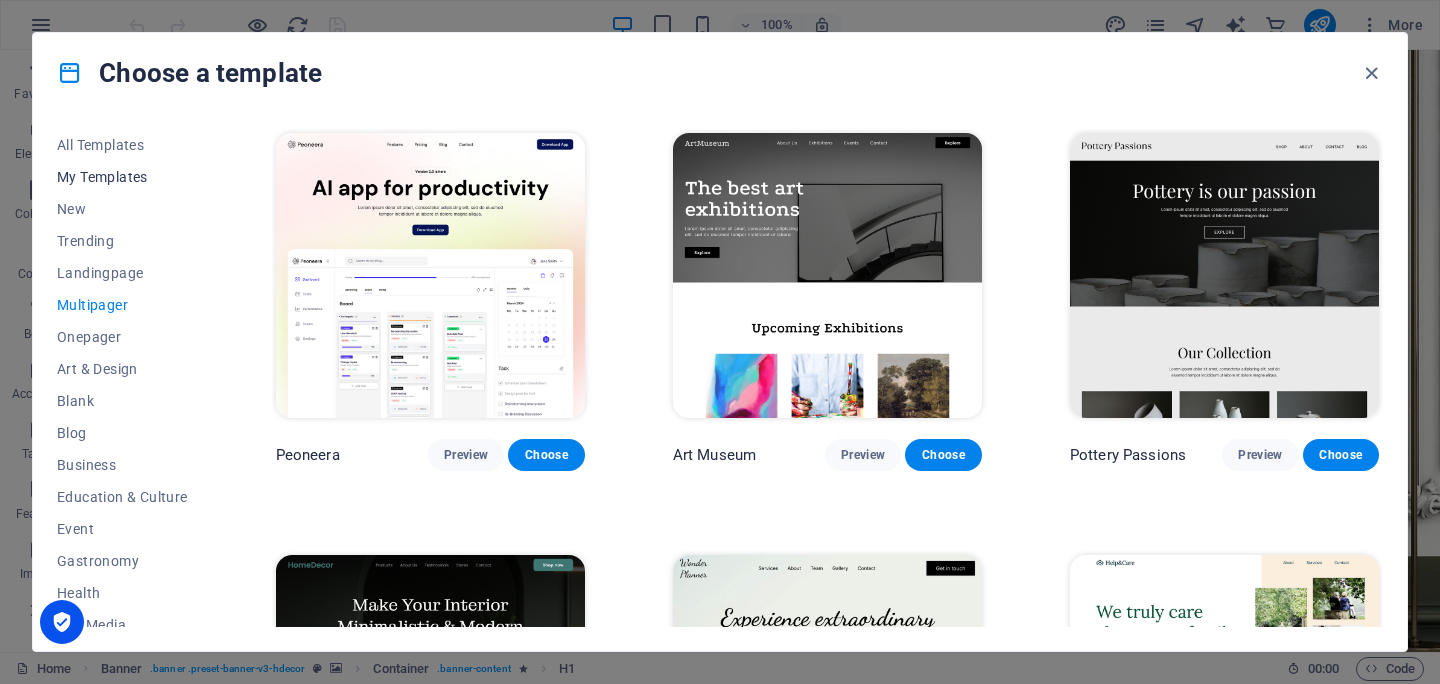 click on "My Templates" at bounding box center (122, 177) 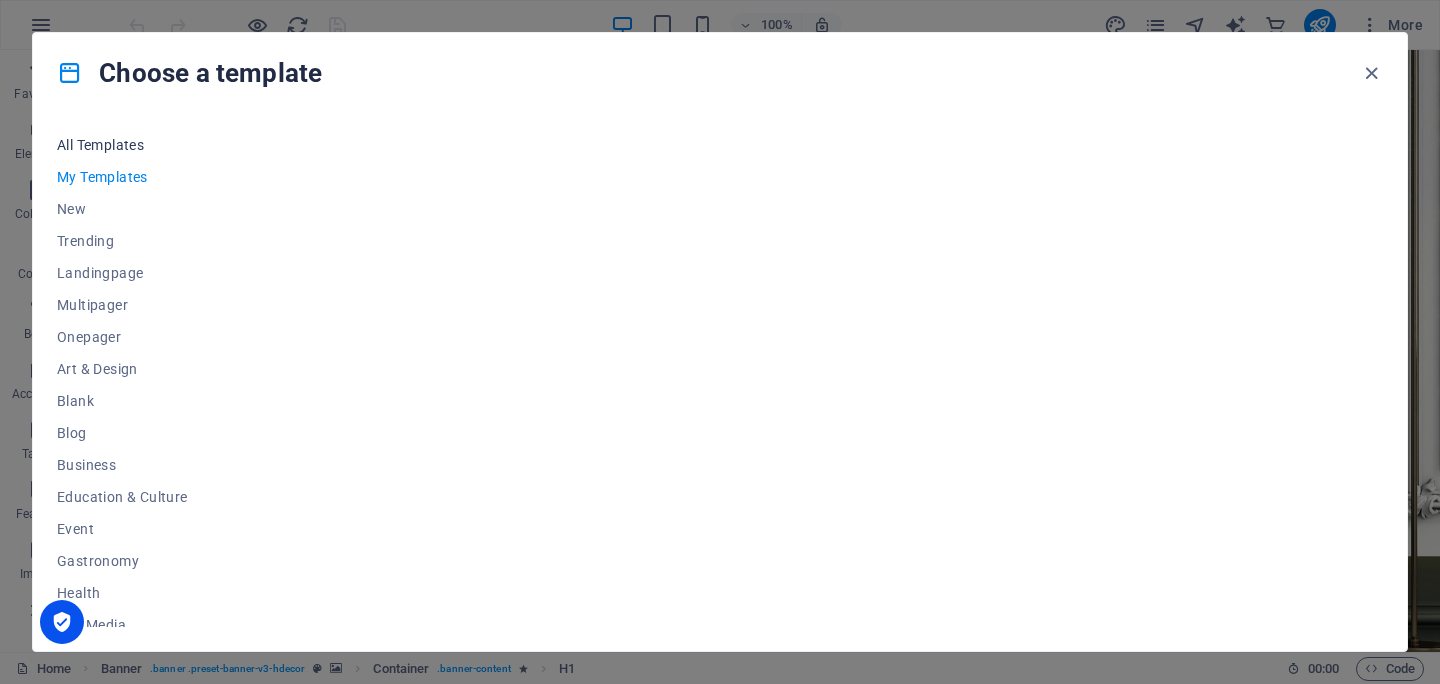 click on "All Templates" at bounding box center (122, 145) 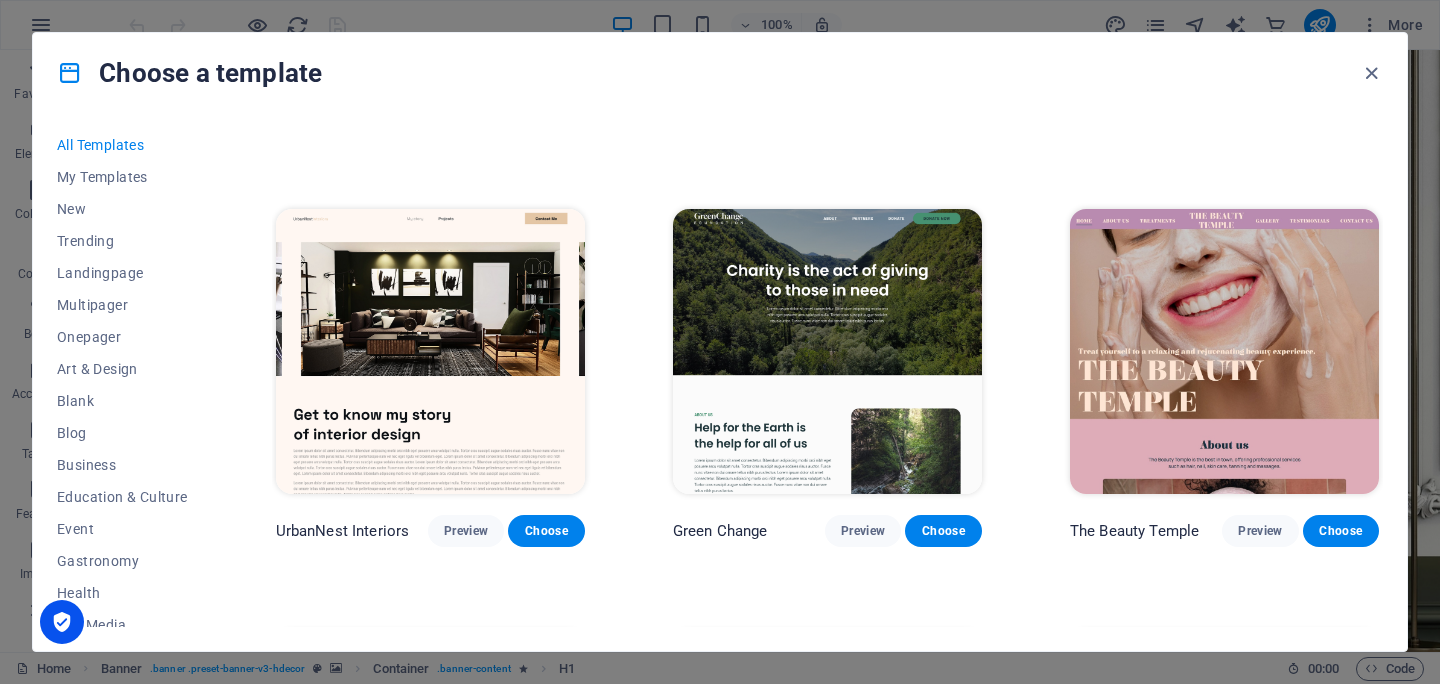 scroll, scrollTop: 2886, scrollLeft: 0, axis: vertical 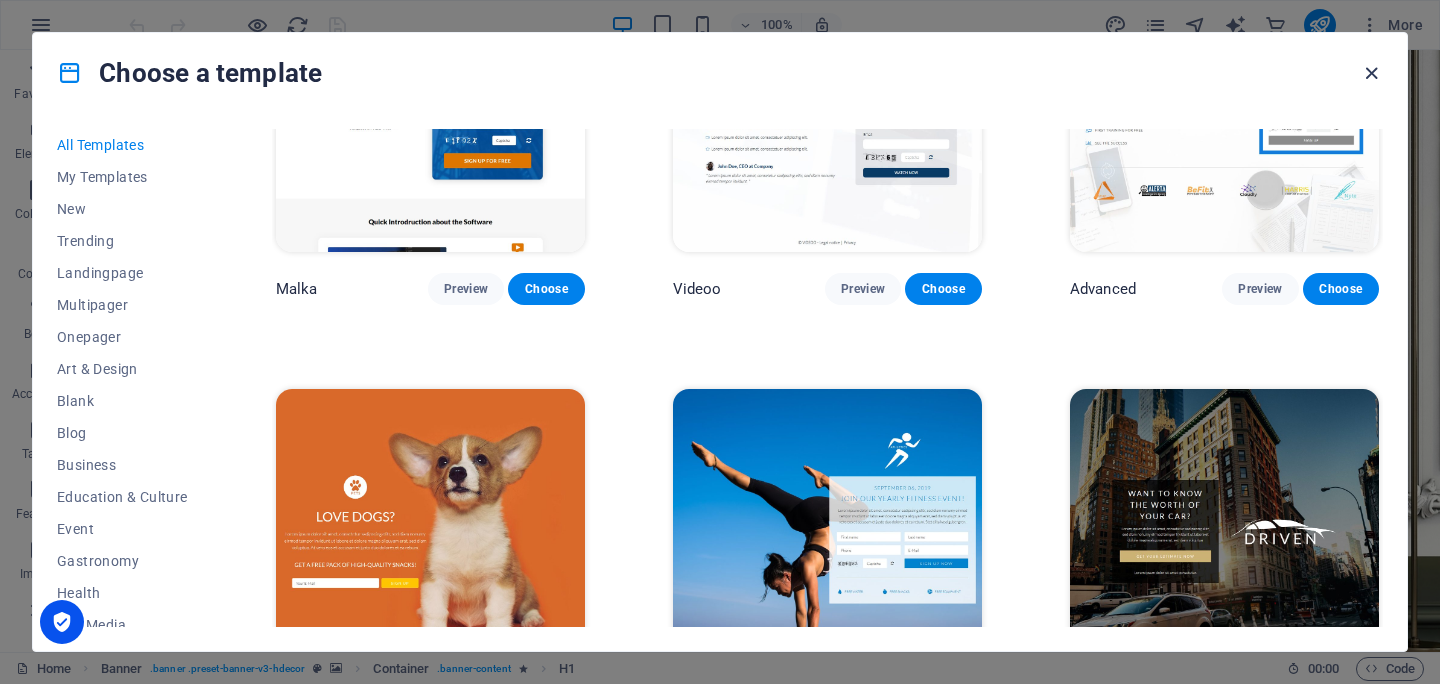click at bounding box center (1371, 73) 